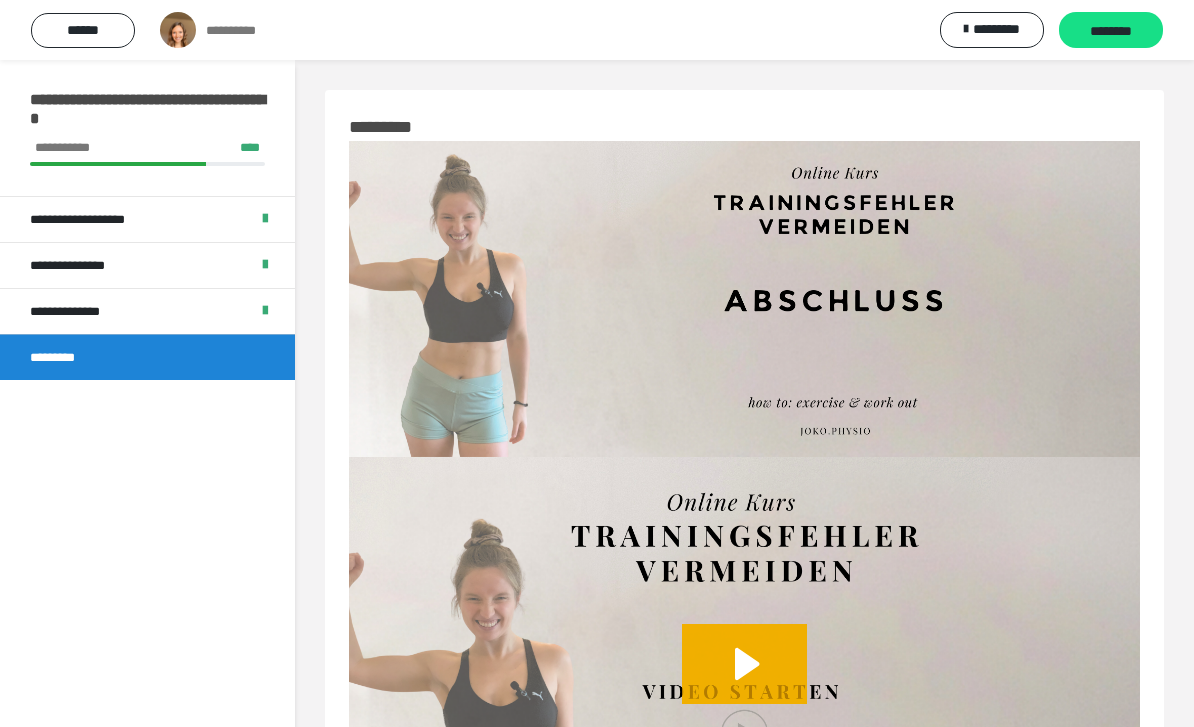 scroll, scrollTop: 254, scrollLeft: 0, axis: vertical 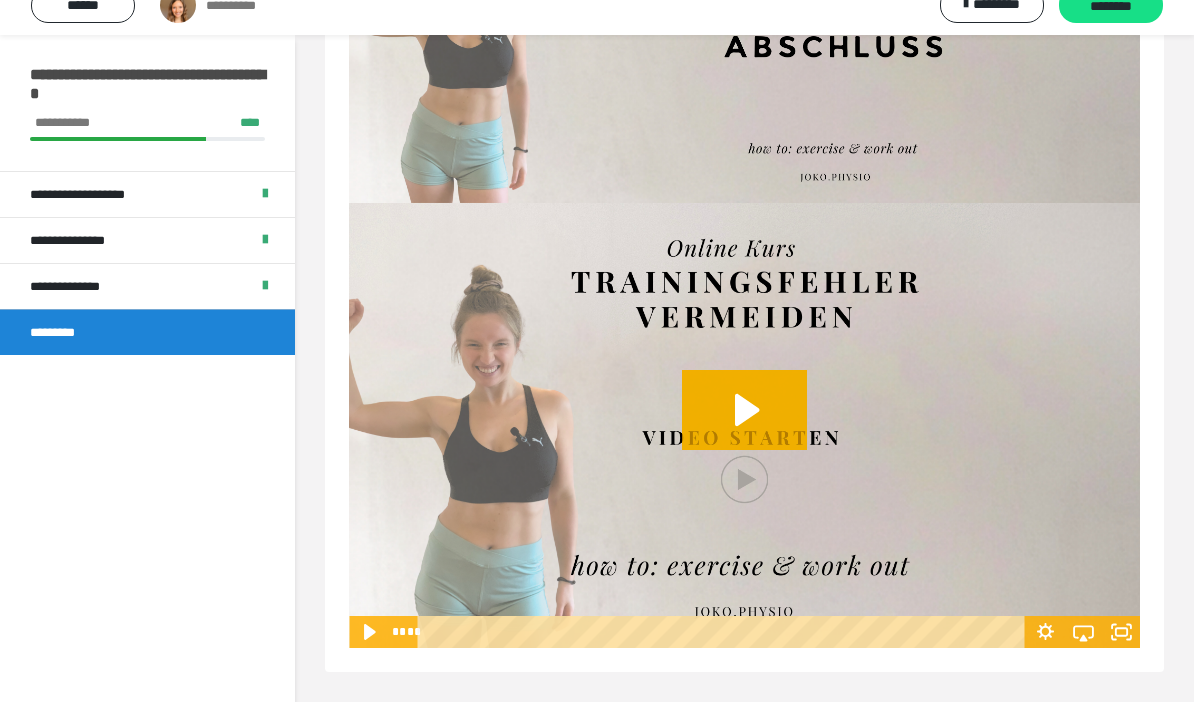 click 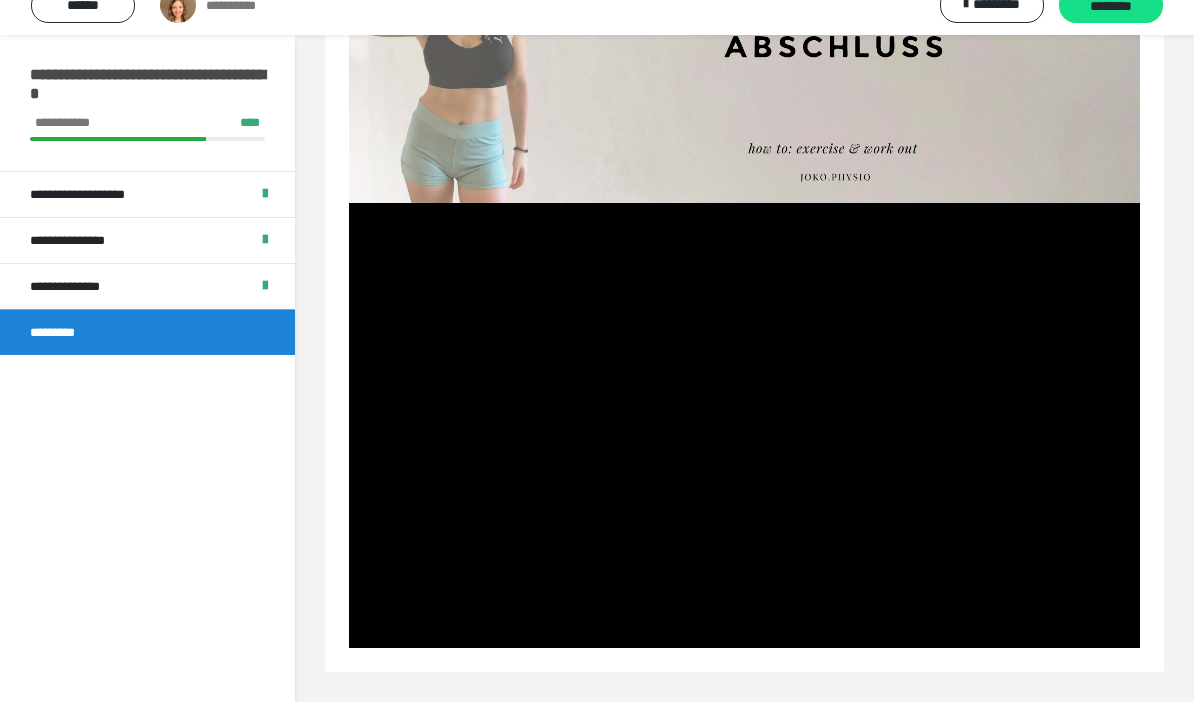 click at bounding box center (744, 450) 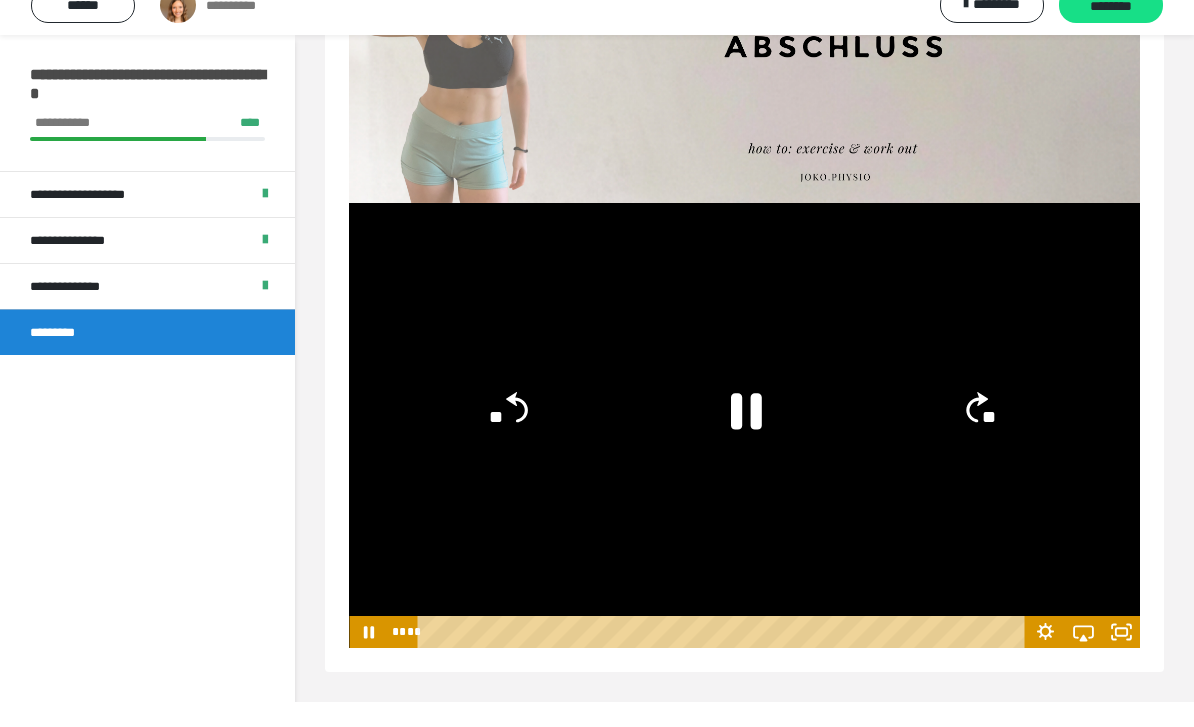 click 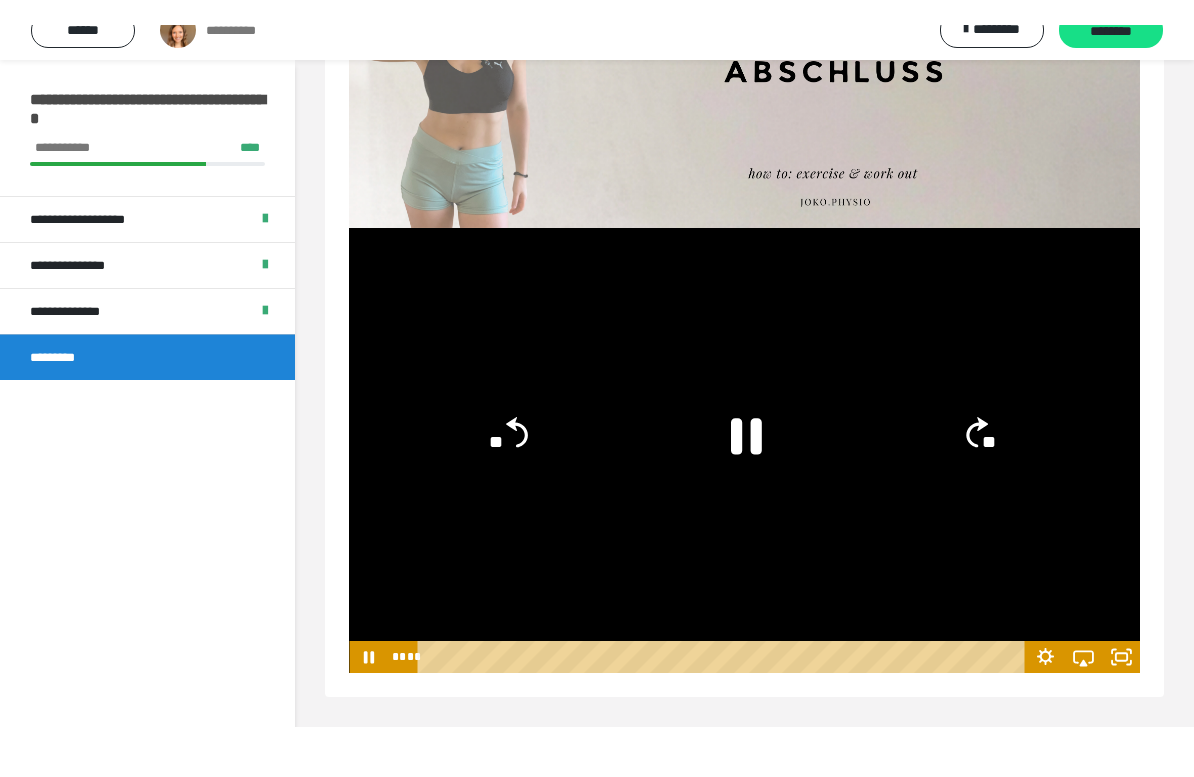 scroll, scrollTop: 24, scrollLeft: 0, axis: vertical 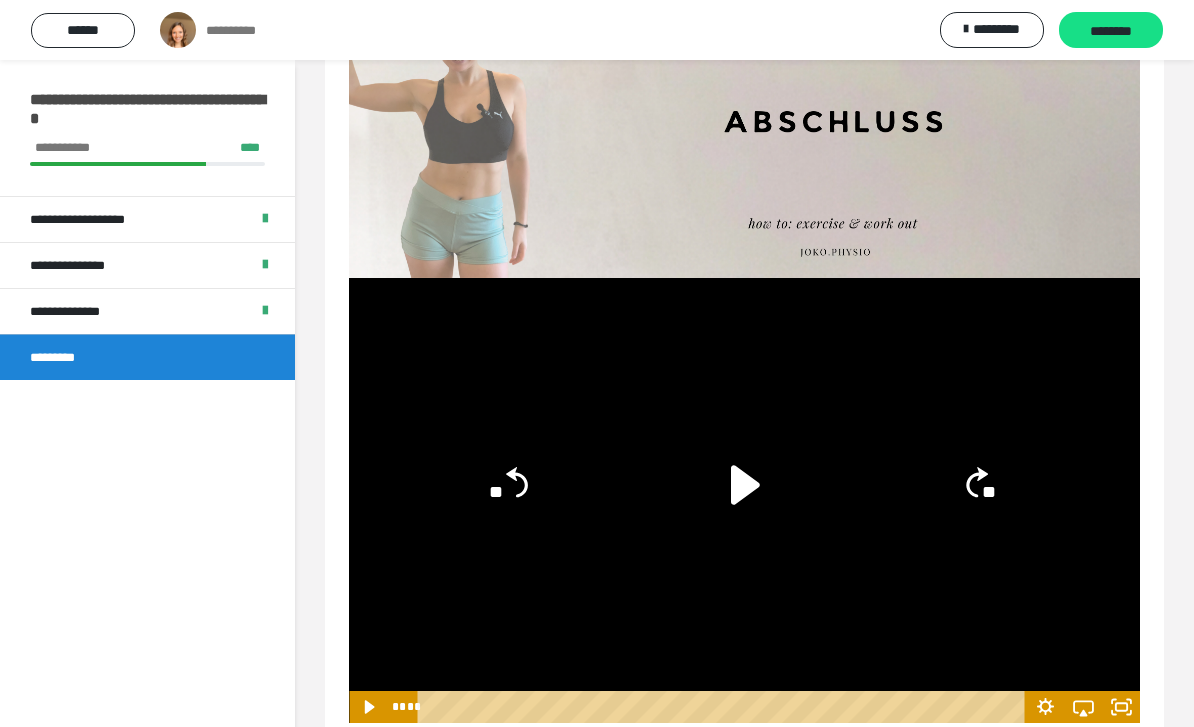 click on "********" at bounding box center [1111, 31] 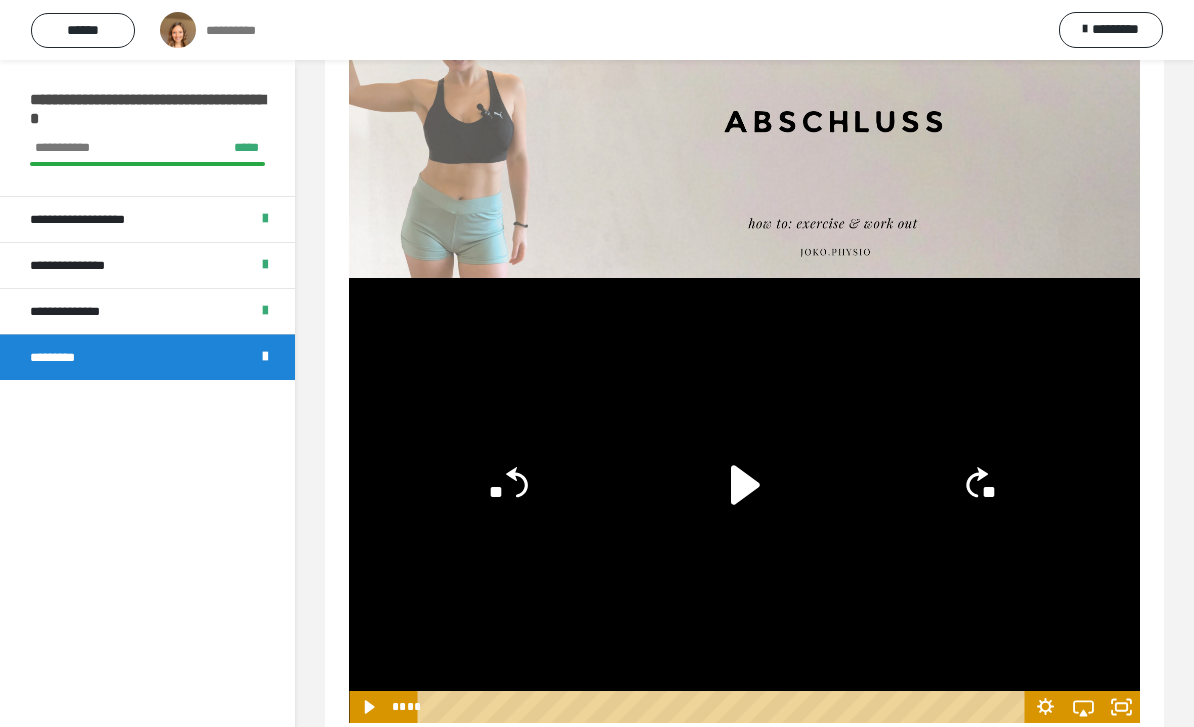 click on "******" at bounding box center (83, 30) 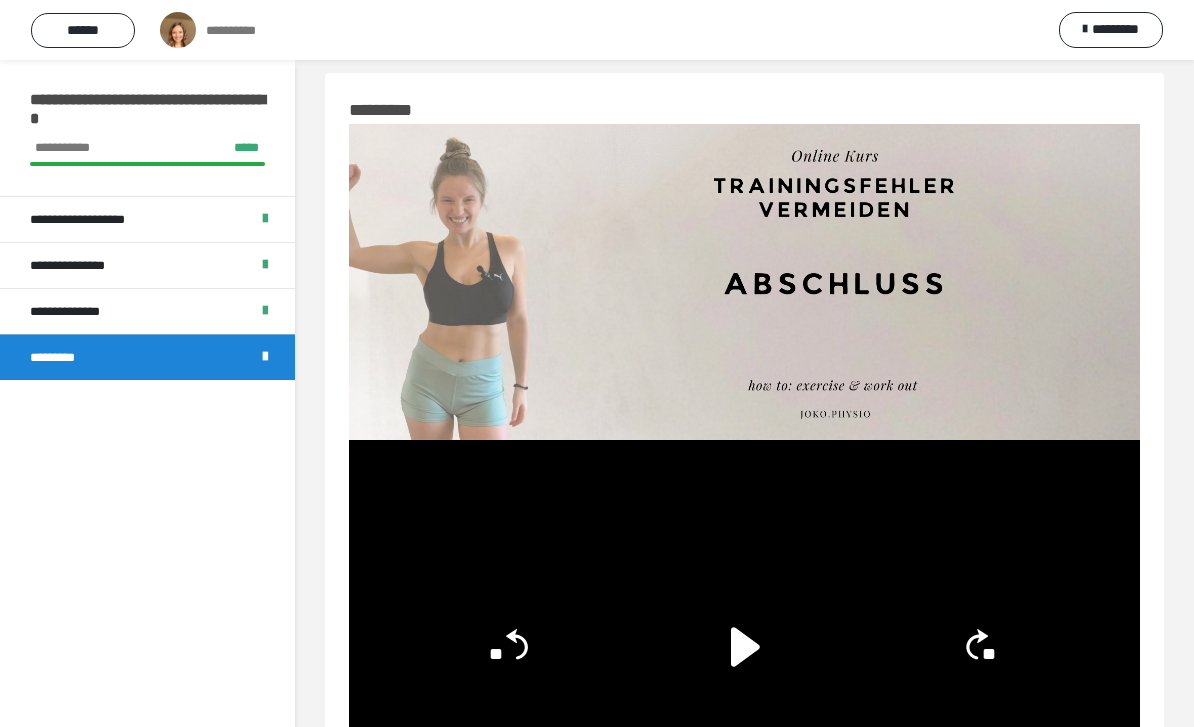 scroll, scrollTop: 15, scrollLeft: 0, axis: vertical 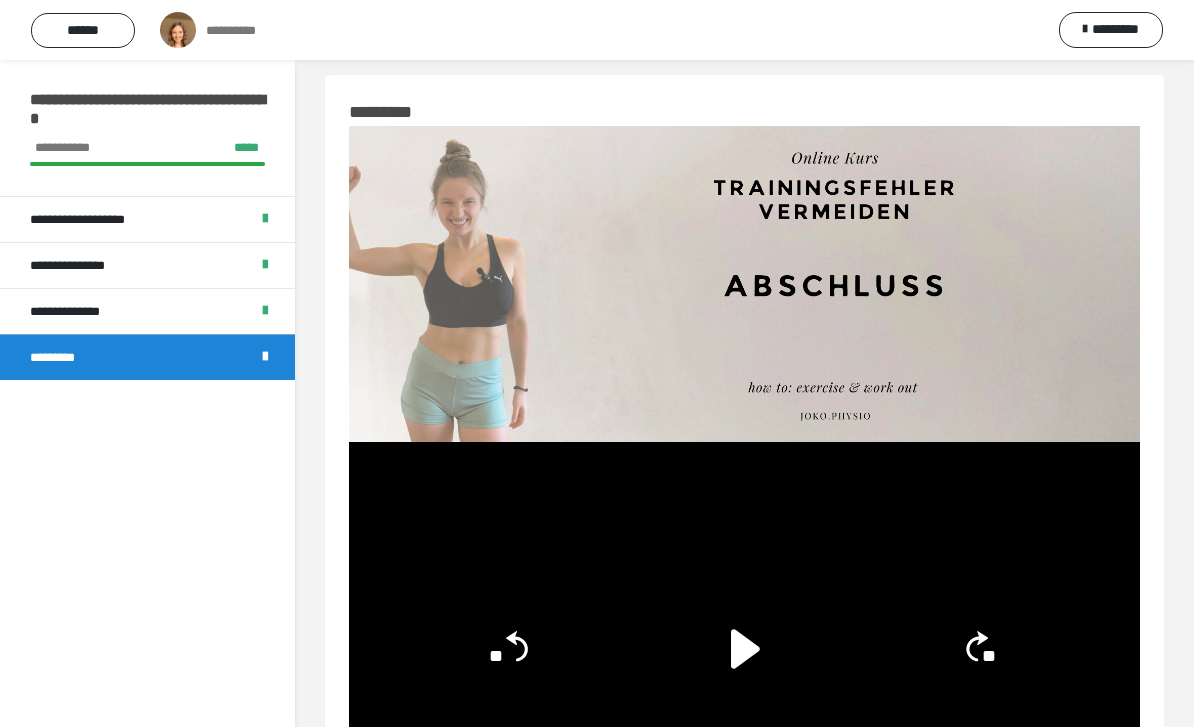 click on "******" at bounding box center [83, 30] 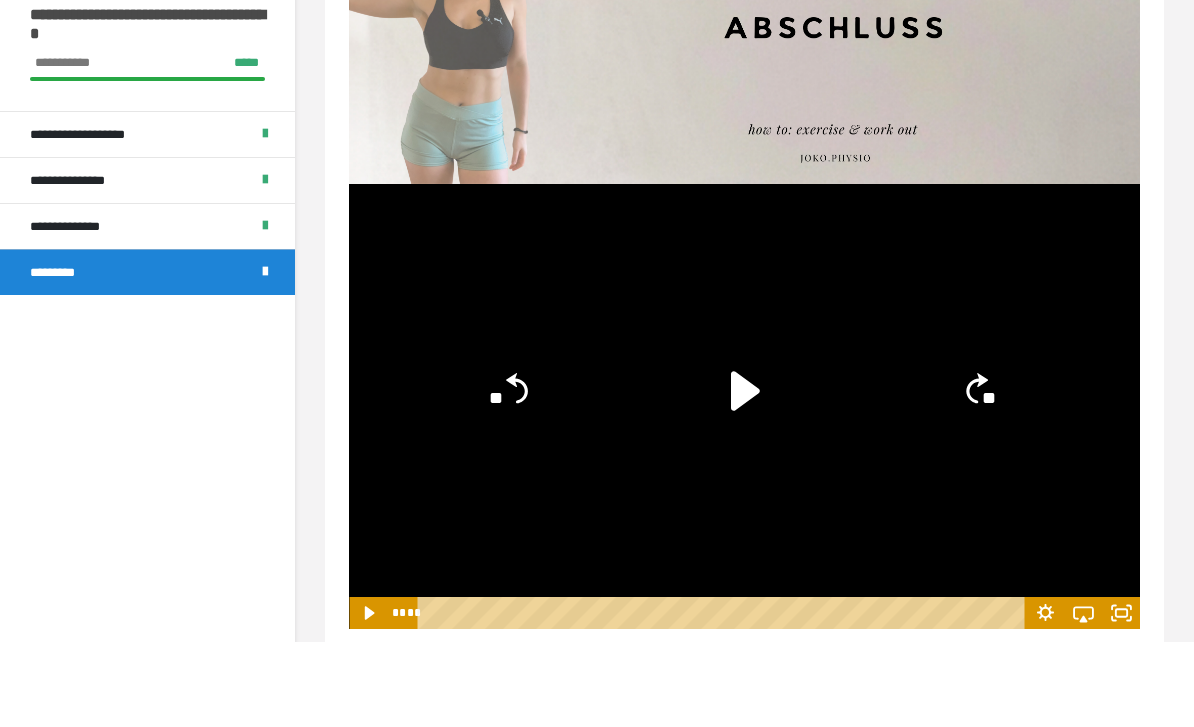 scroll, scrollTop: 187, scrollLeft: 0, axis: vertical 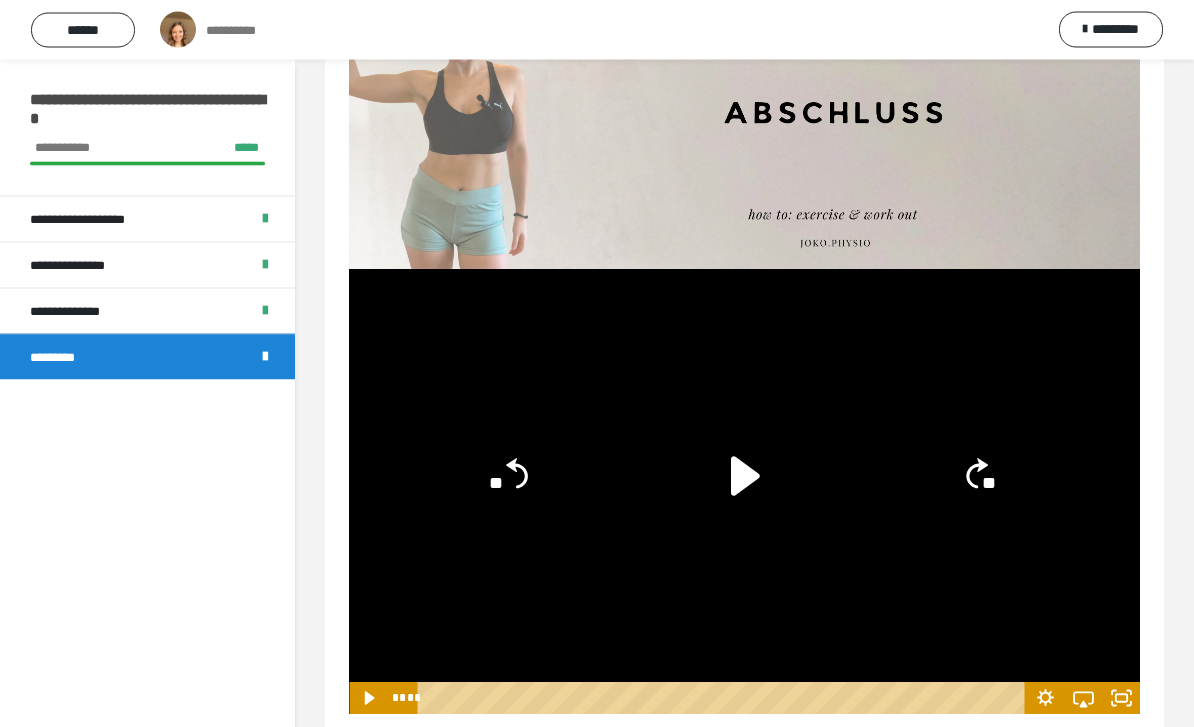 click on "******" at bounding box center [83, 30] 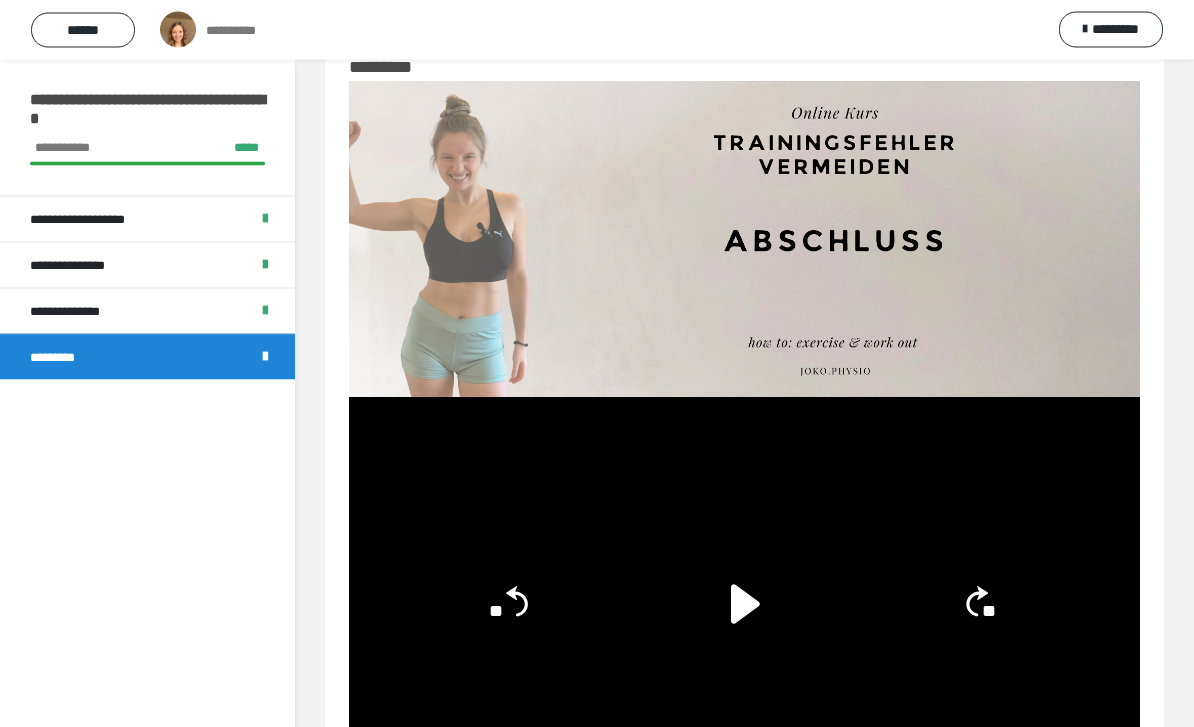 scroll, scrollTop: 0, scrollLeft: 0, axis: both 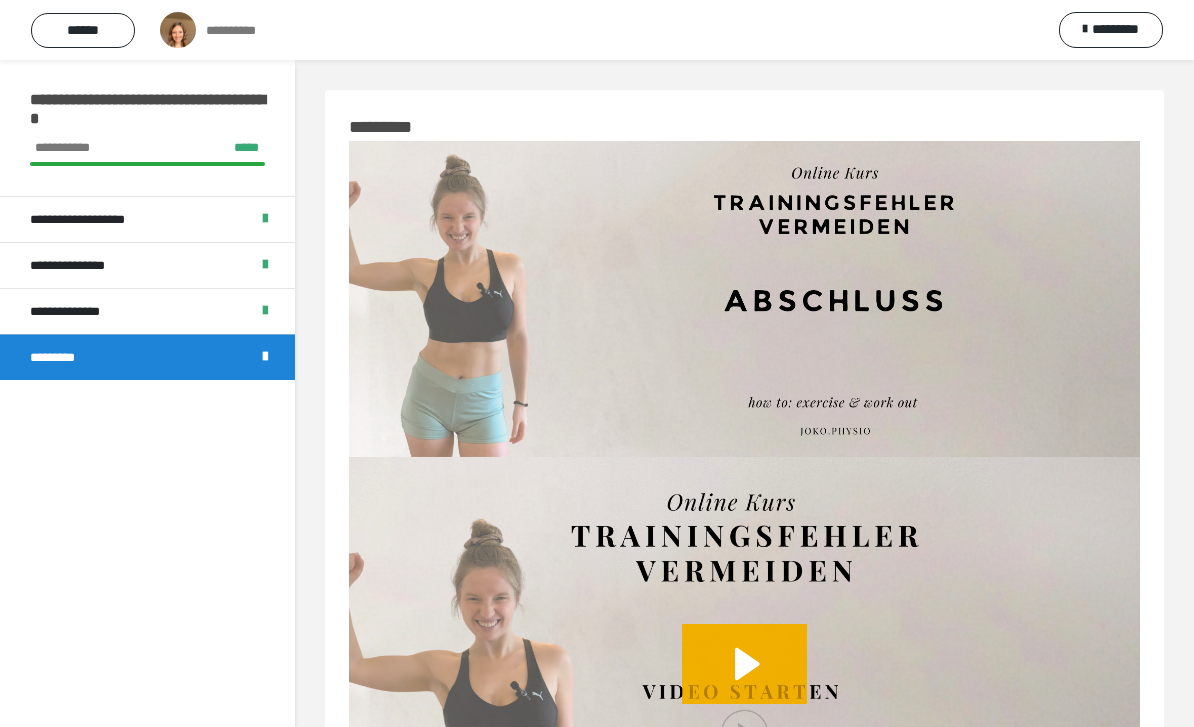 click on "******" at bounding box center (83, 30) 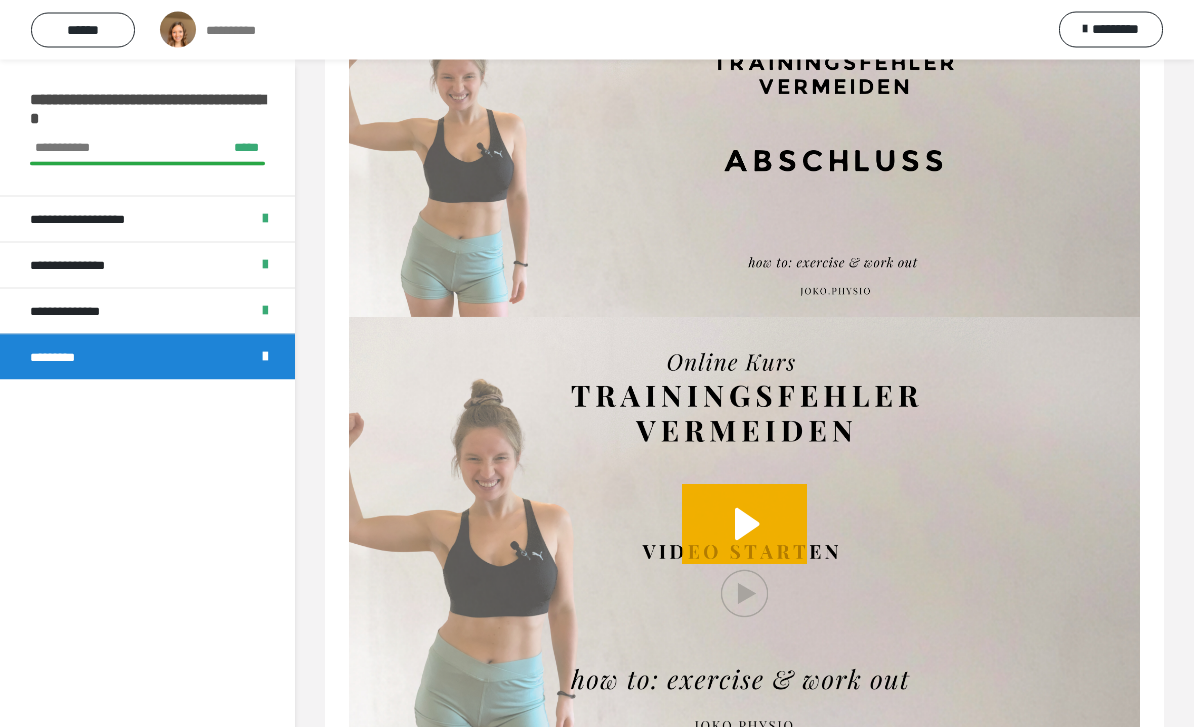 scroll, scrollTop: 187, scrollLeft: 0, axis: vertical 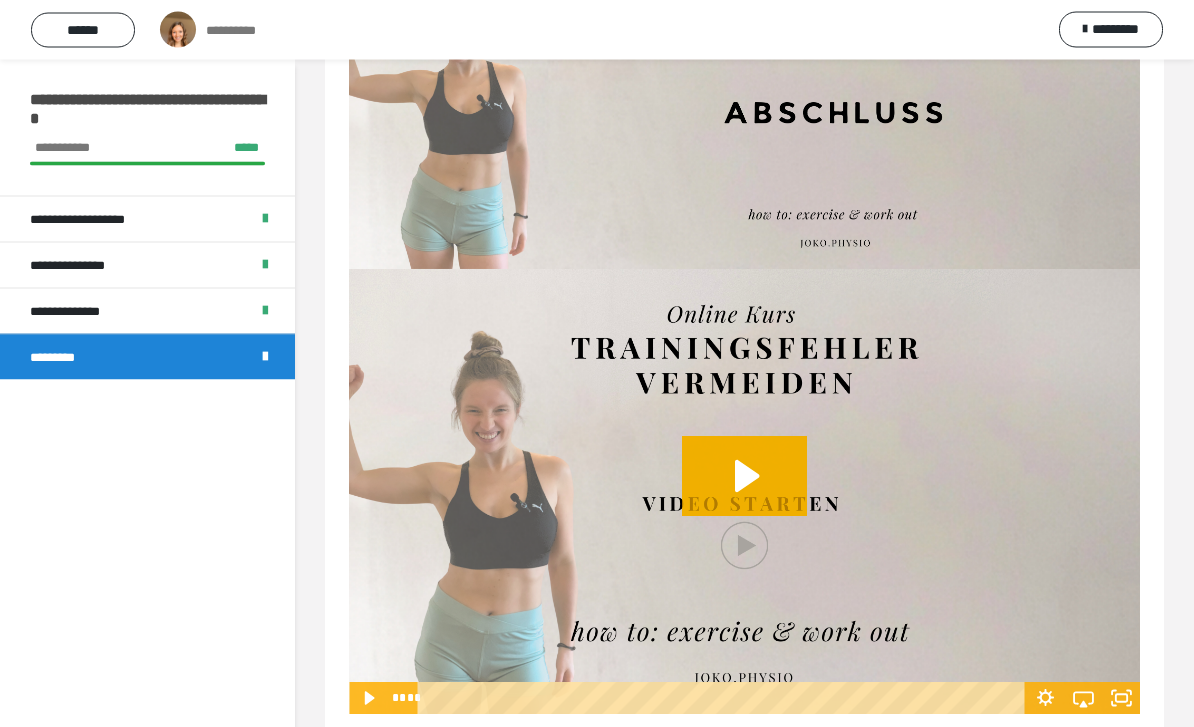 click on "******" at bounding box center (83, 30) 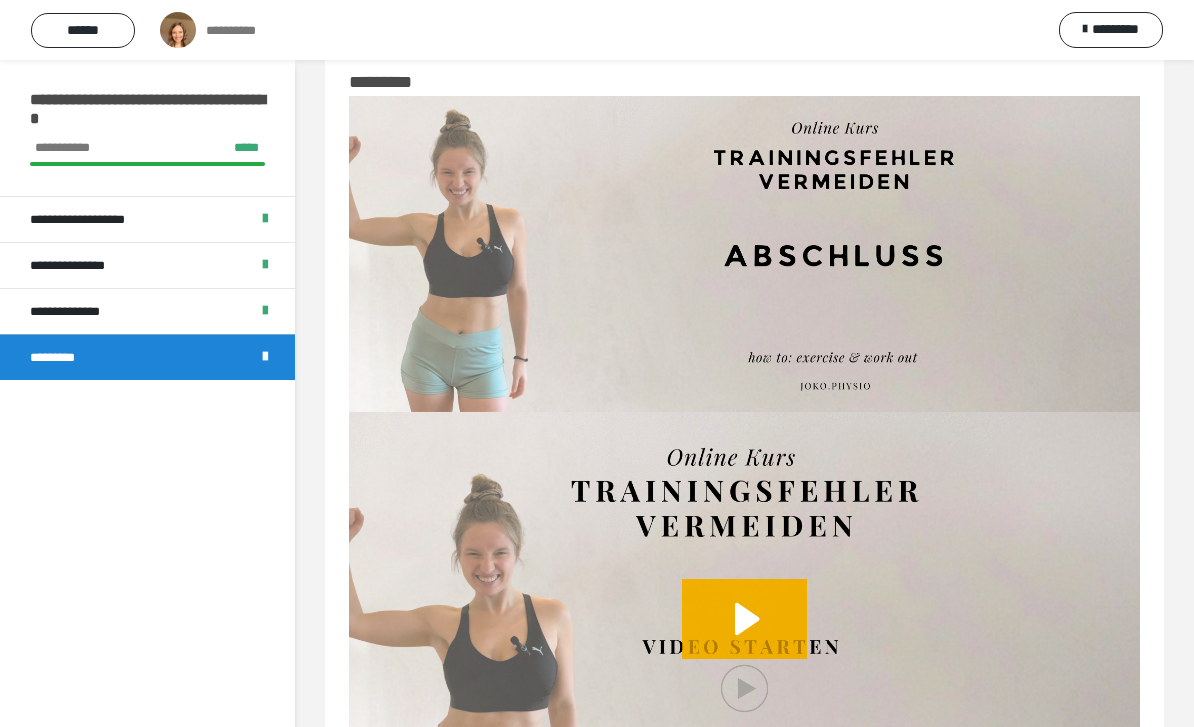 scroll, scrollTop: 0, scrollLeft: 0, axis: both 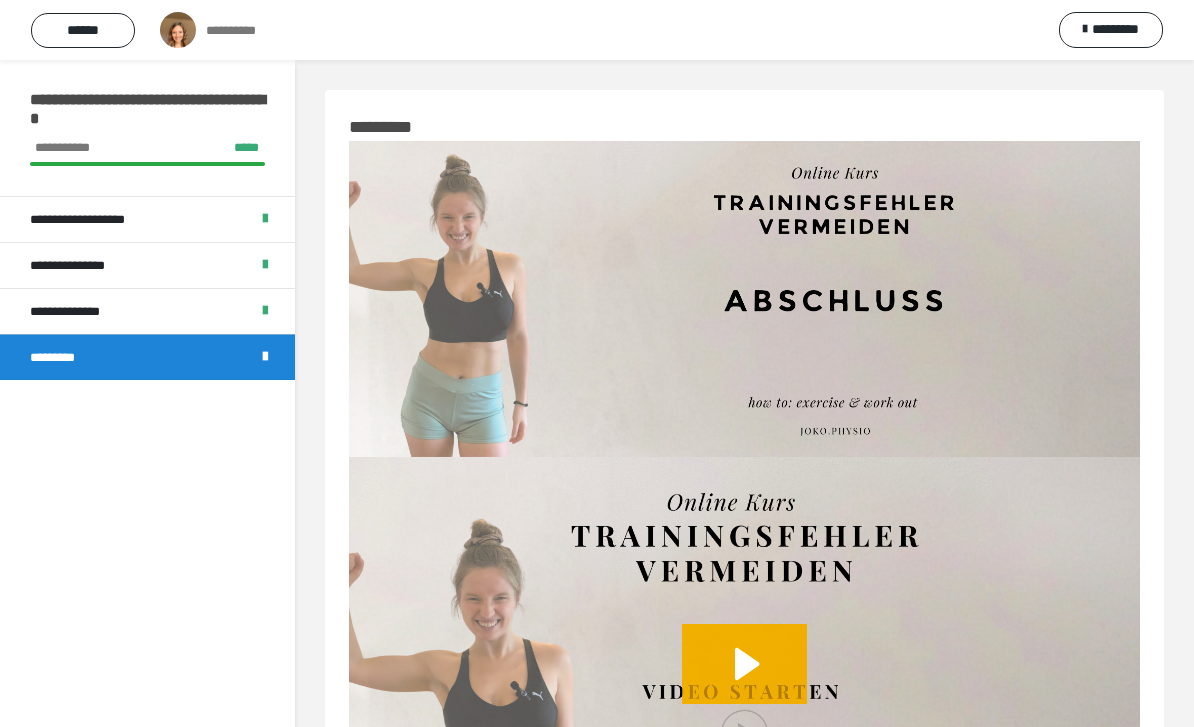click on "**********" at bounding box center (239, 30) 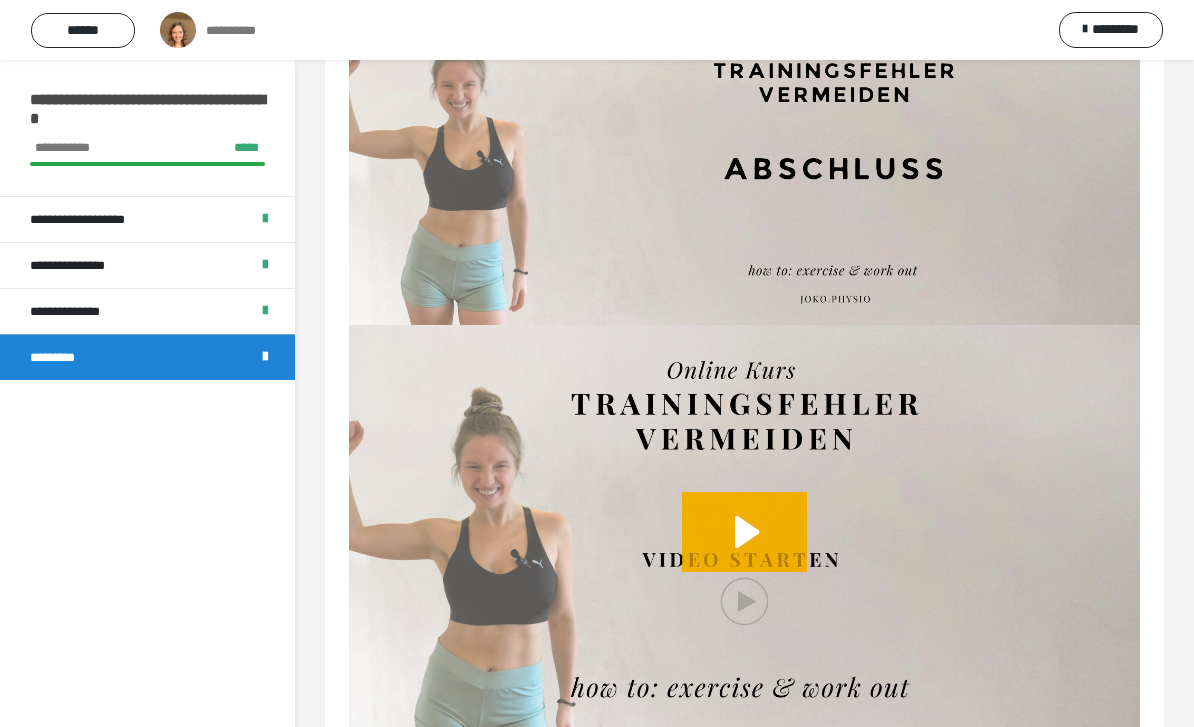 scroll, scrollTop: 187, scrollLeft: 0, axis: vertical 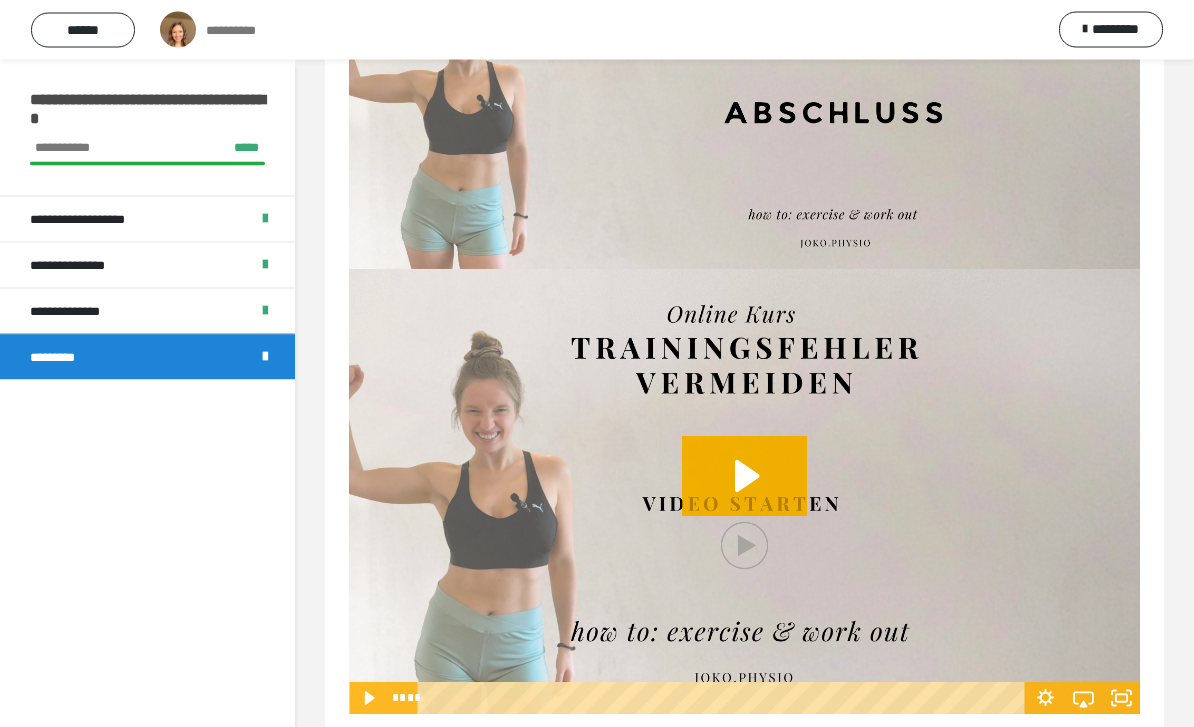 click 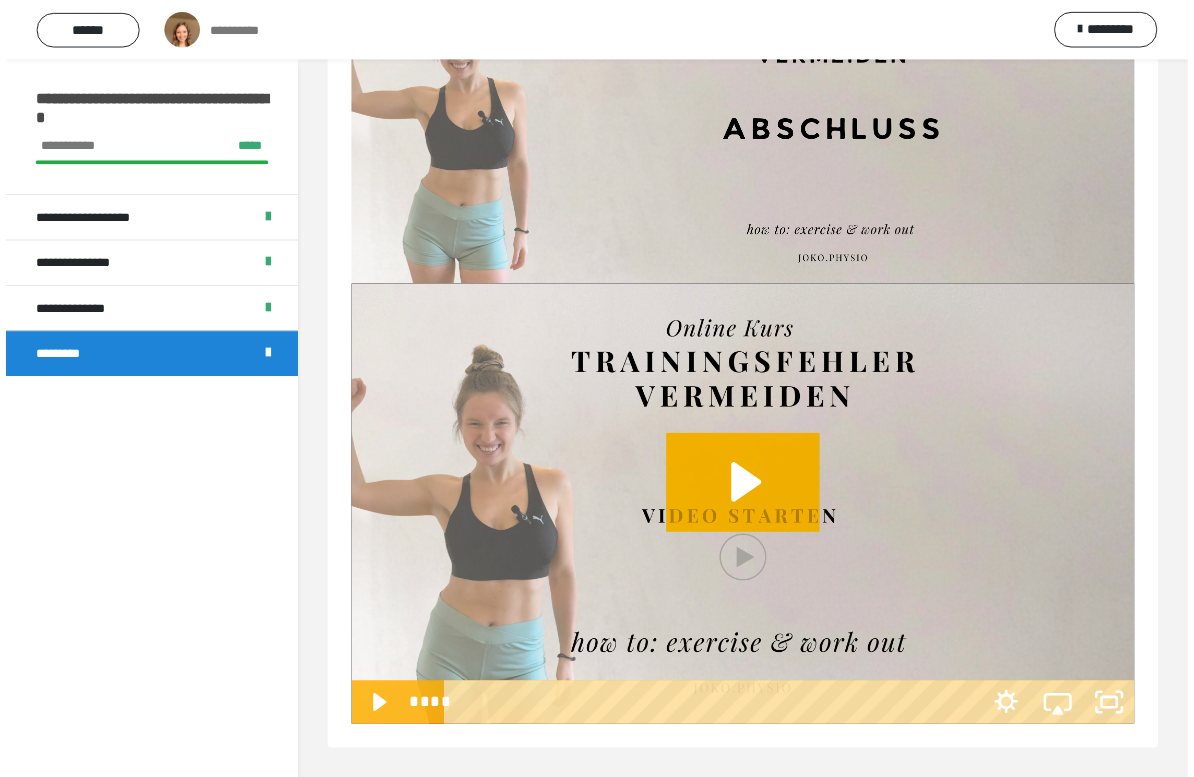 scroll, scrollTop: 24, scrollLeft: 0, axis: vertical 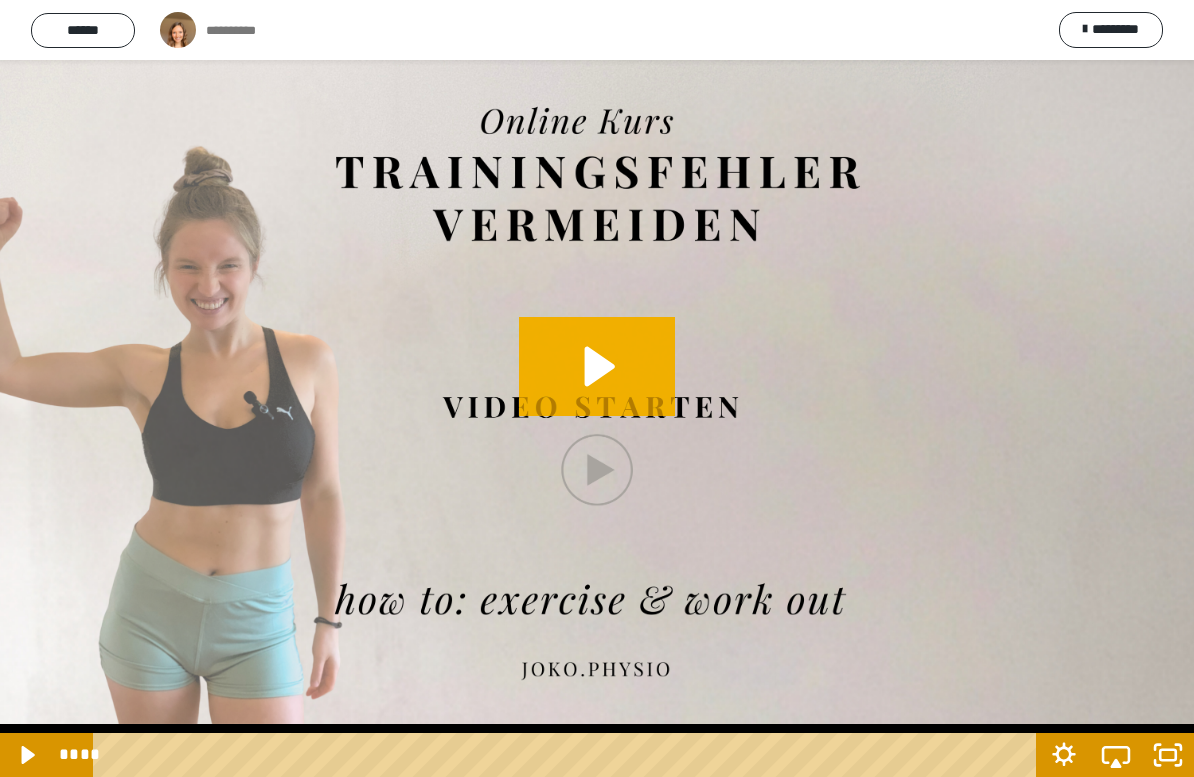 click 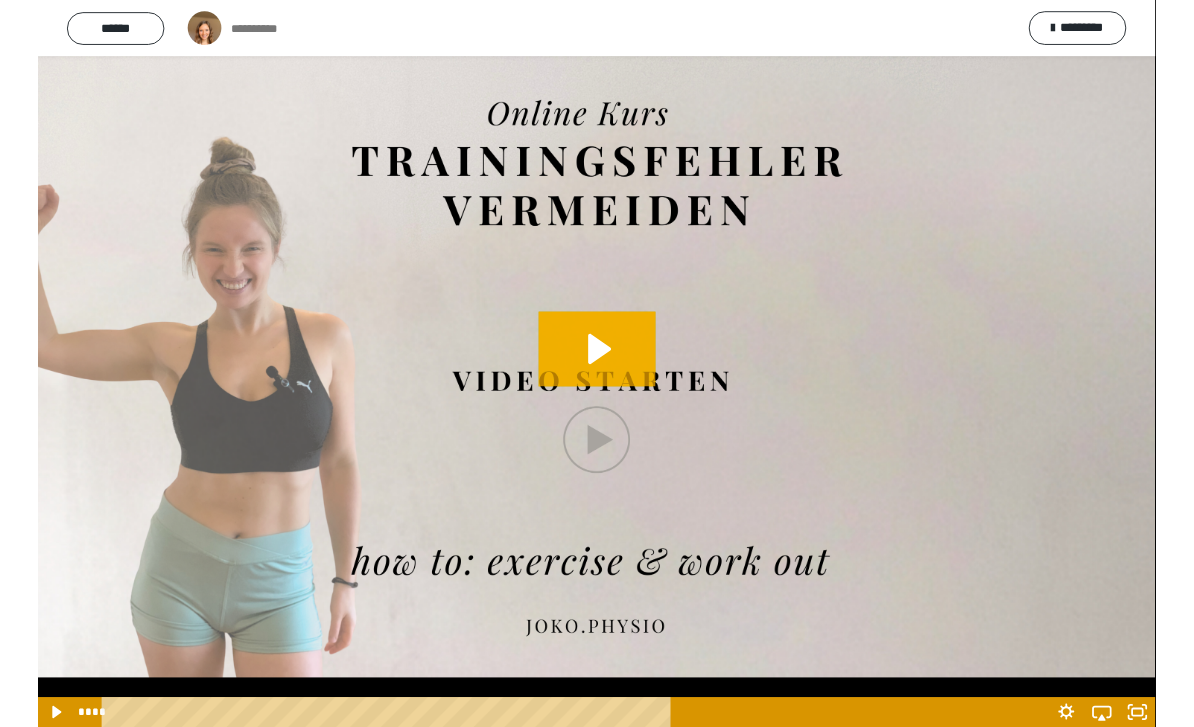 scroll, scrollTop: 188, scrollLeft: 0, axis: vertical 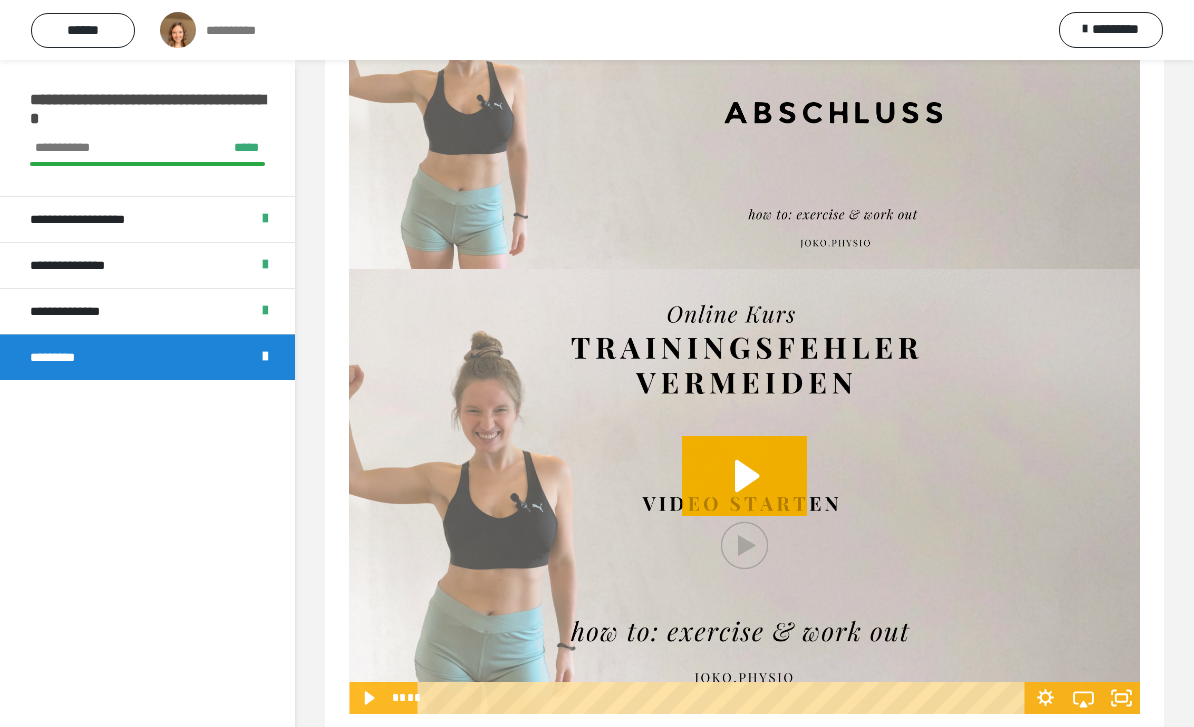 click on "******" at bounding box center (83, 30) 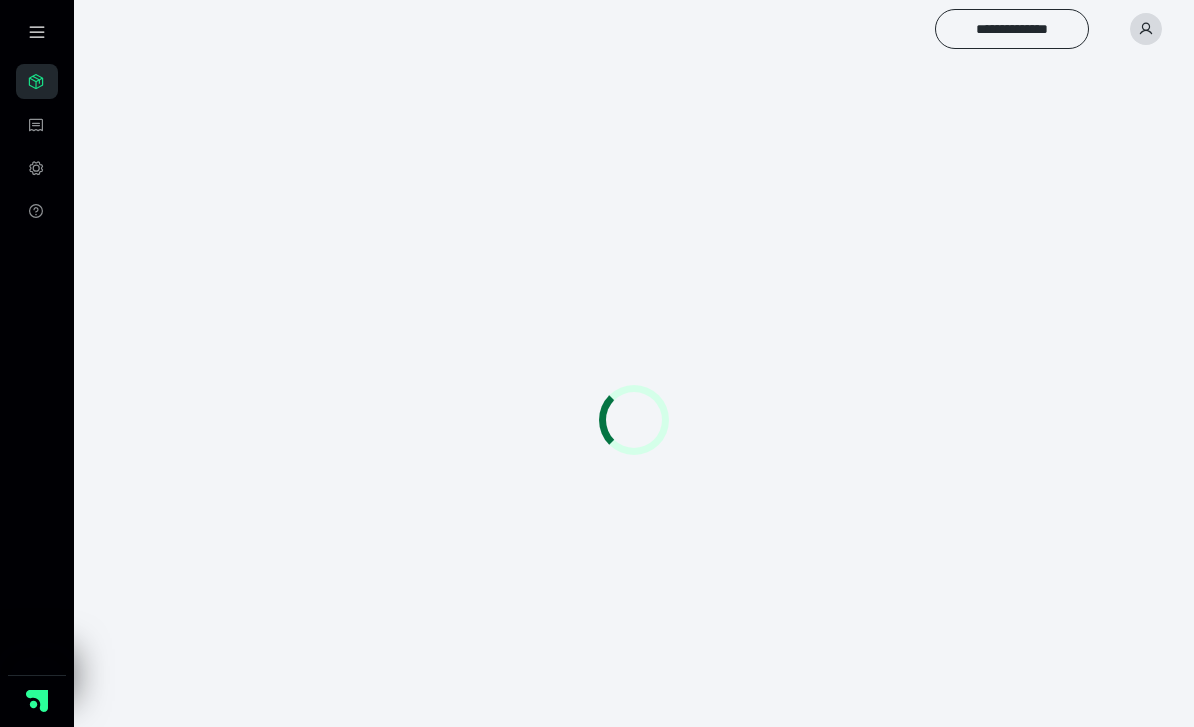 scroll, scrollTop: 0, scrollLeft: 0, axis: both 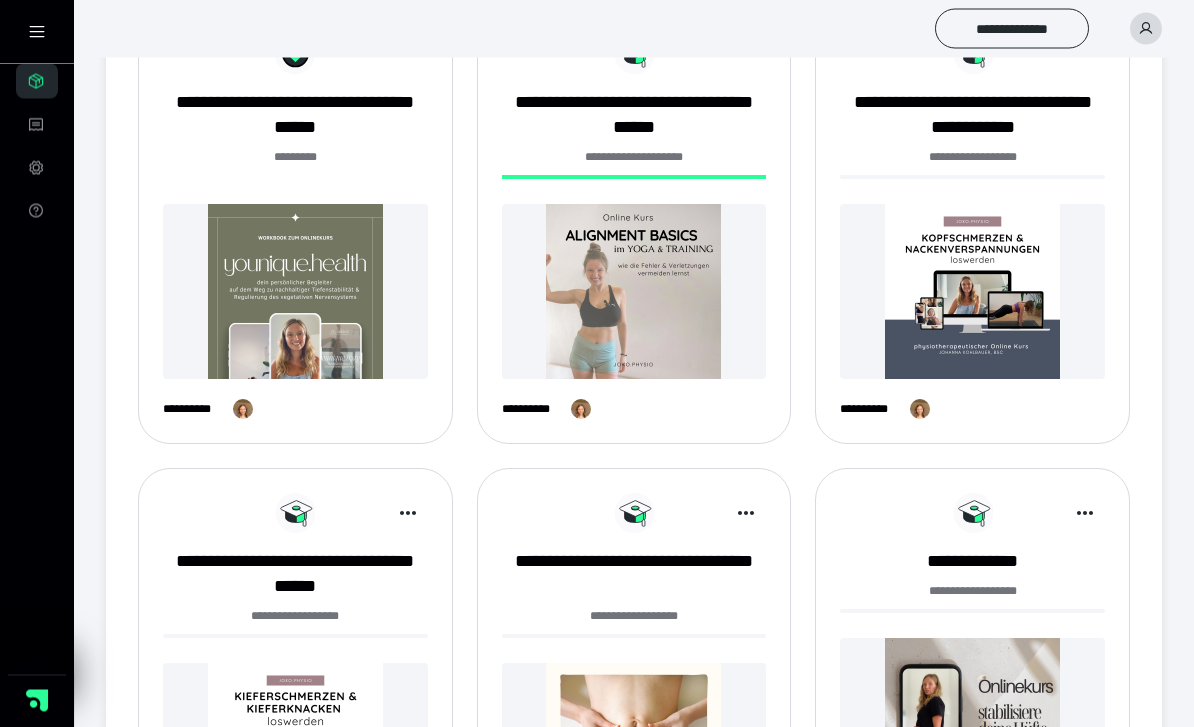 click on "**********" at bounding box center (972, 116) 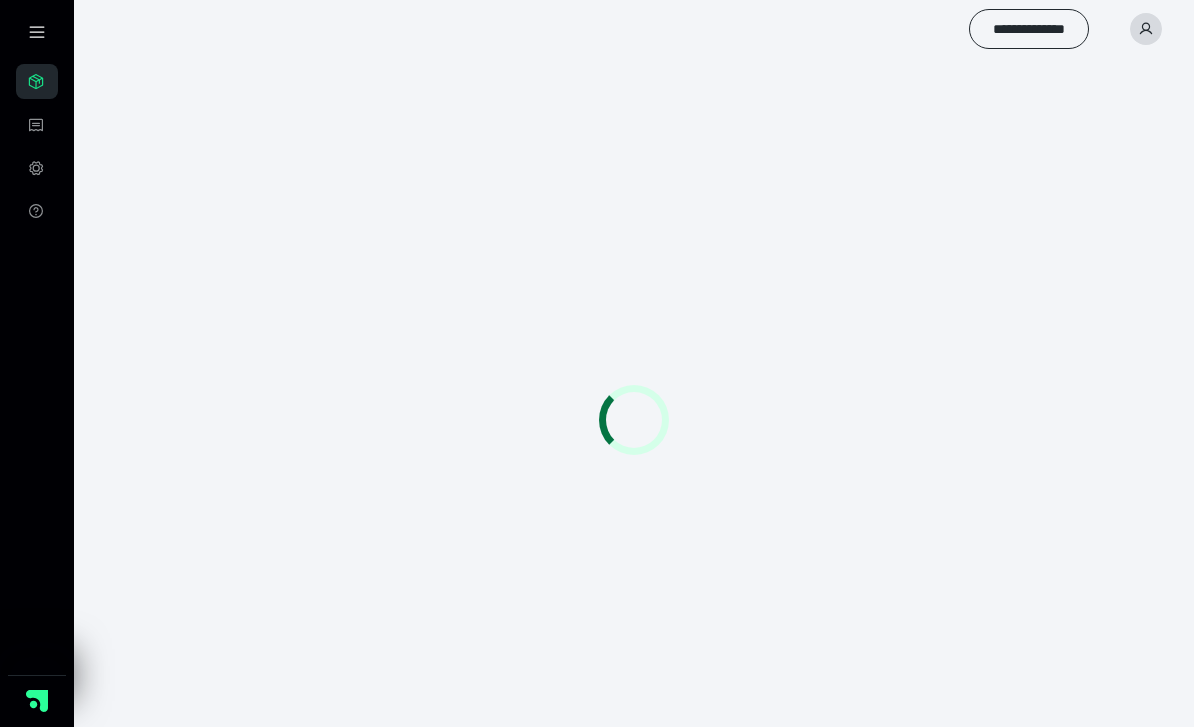 scroll, scrollTop: 0, scrollLeft: 0, axis: both 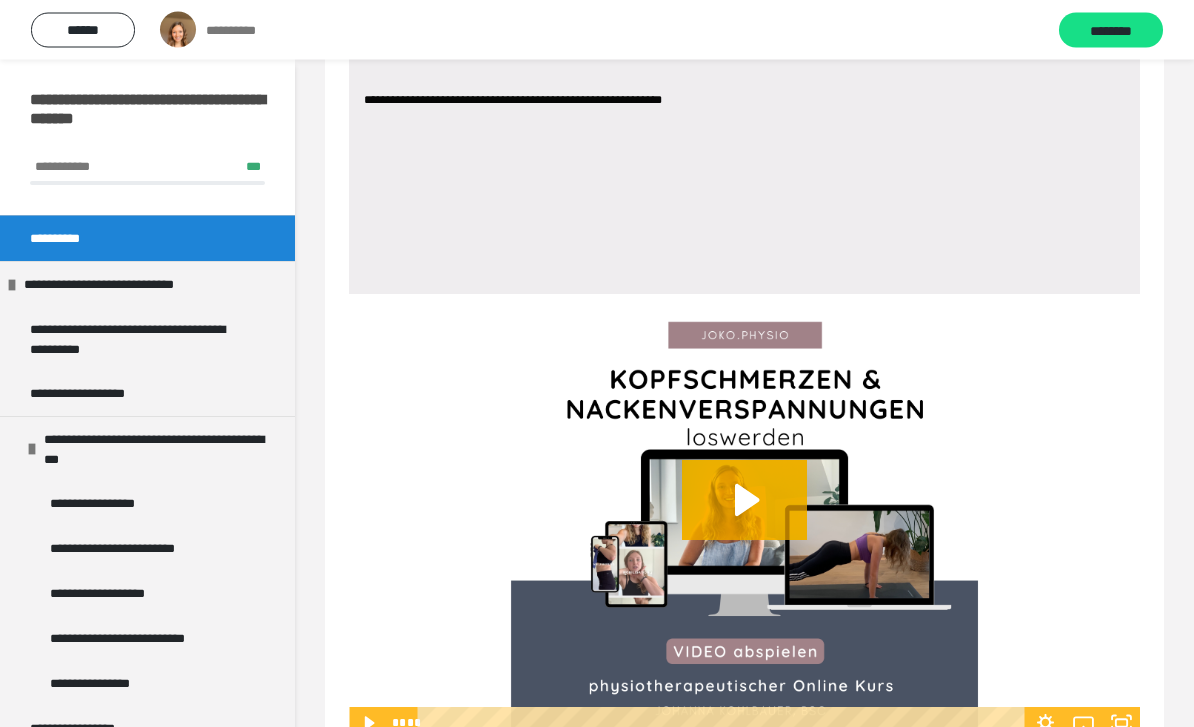 click 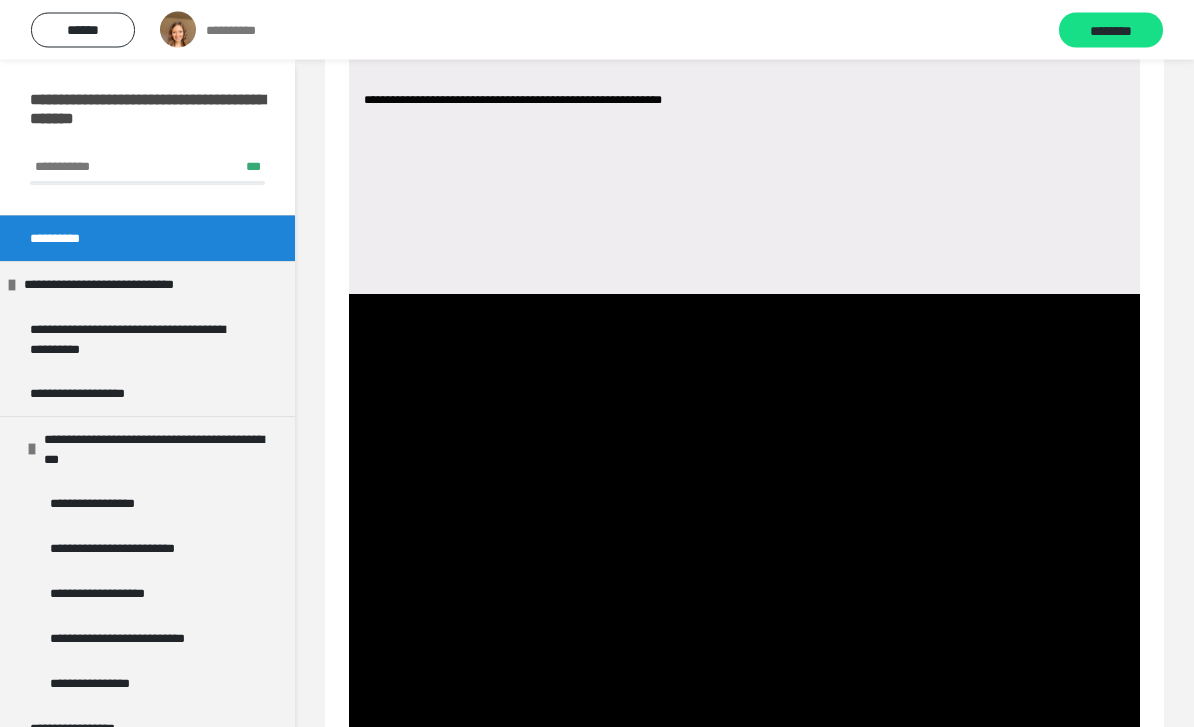scroll, scrollTop: 296, scrollLeft: 0, axis: vertical 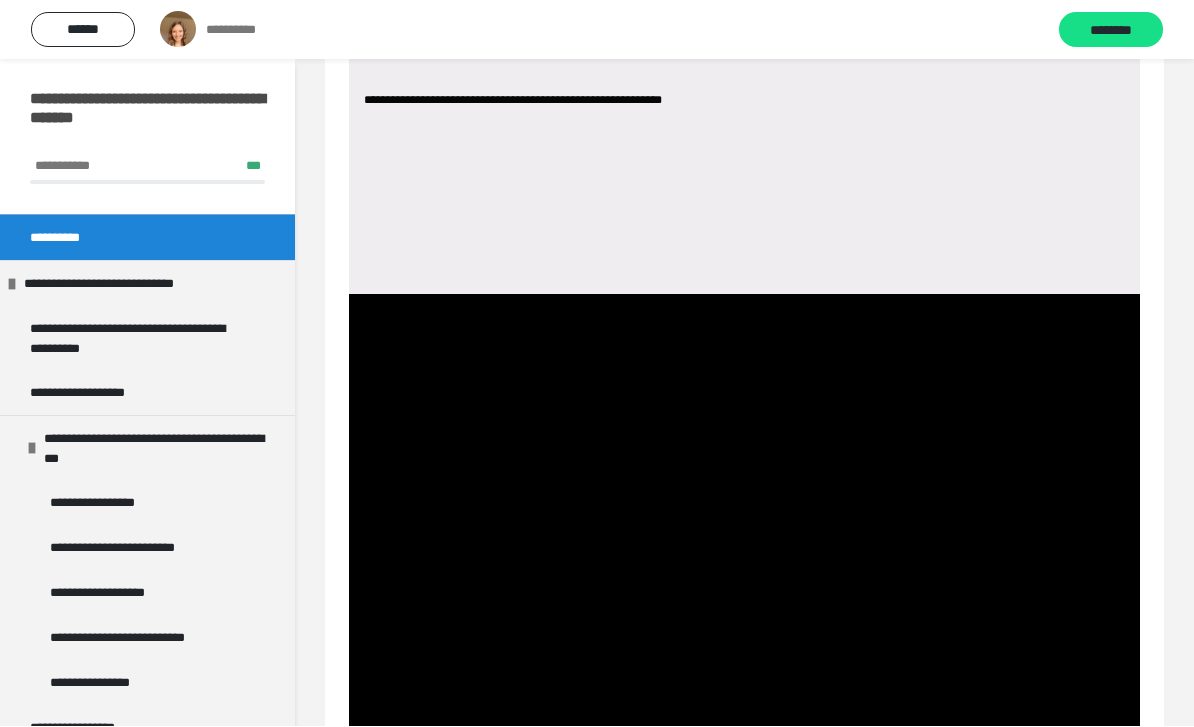 click on "********" at bounding box center [1111, 30] 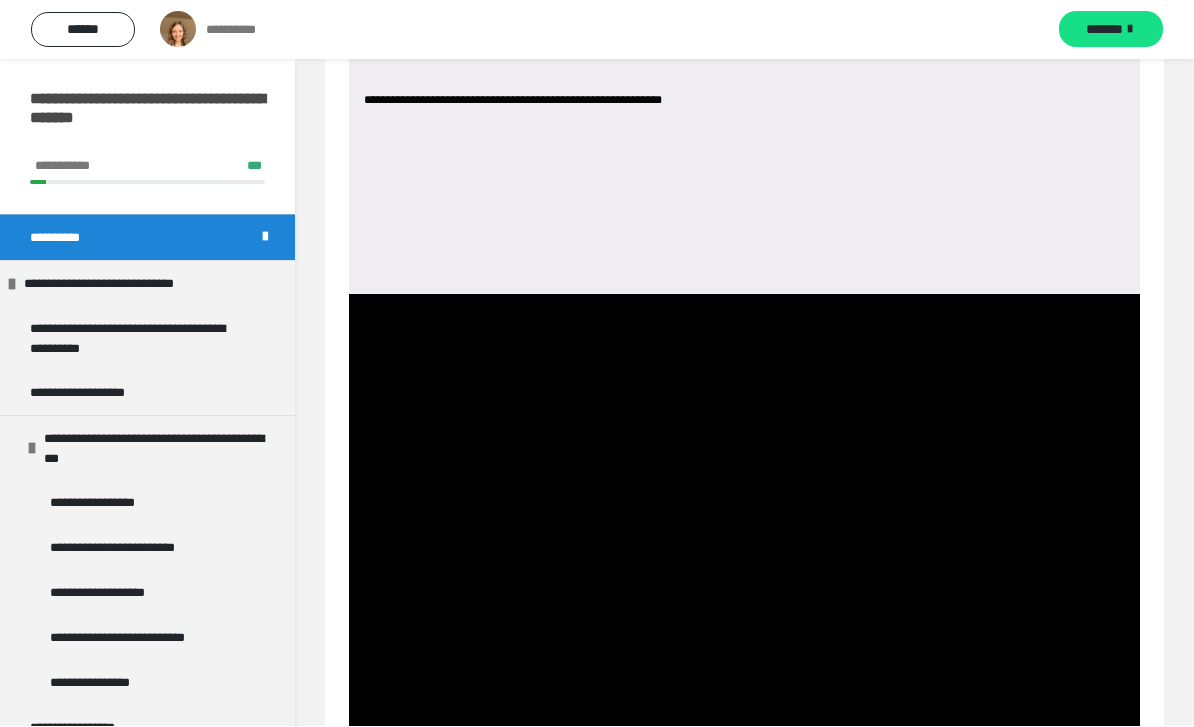 click on "*******" at bounding box center (1104, 30) 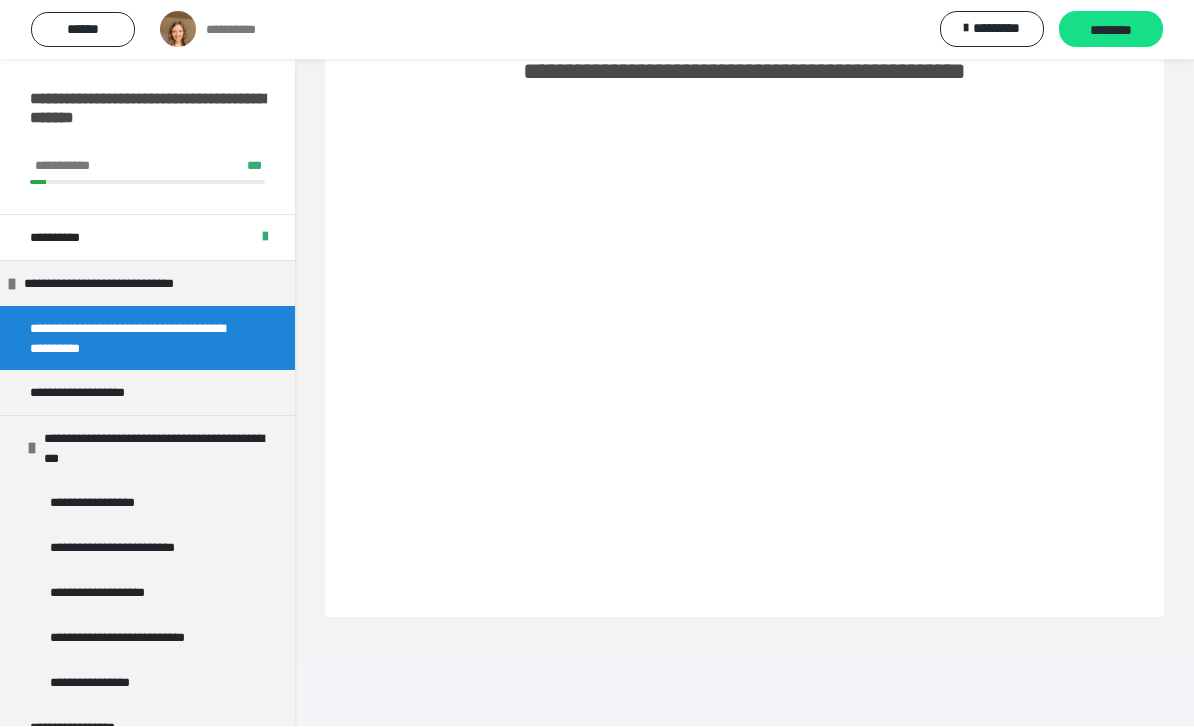 scroll, scrollTop: 60, scrollLeft: 0, axis: vertical 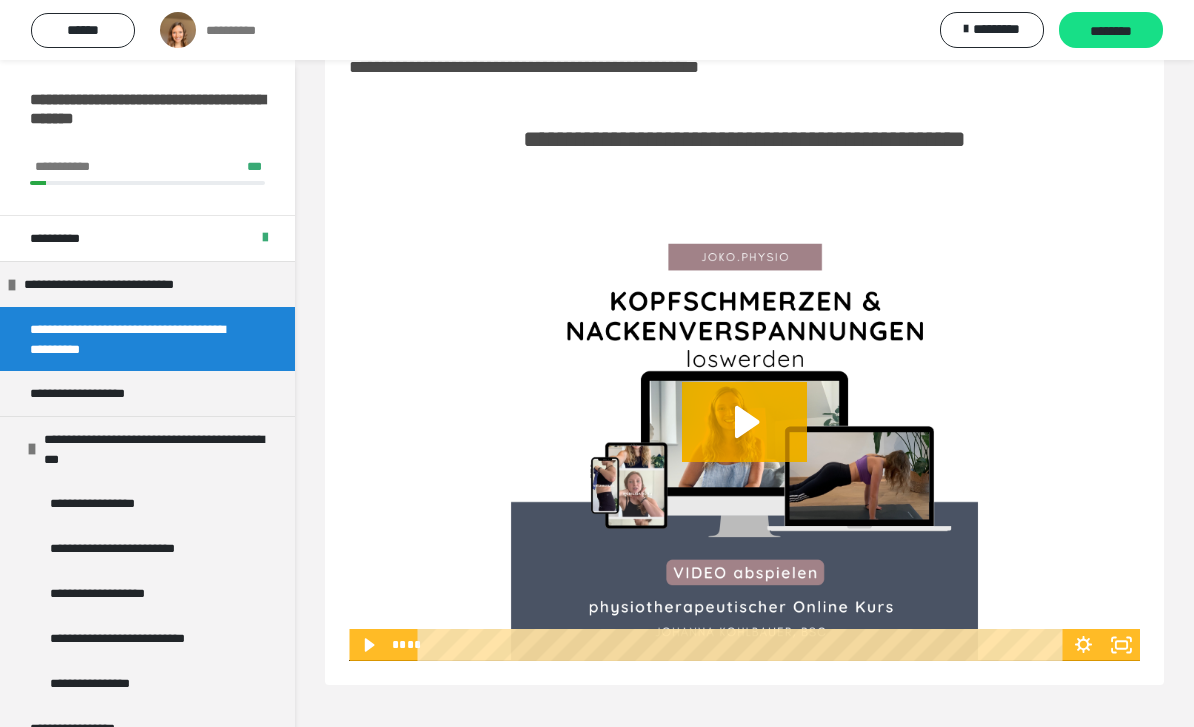 click 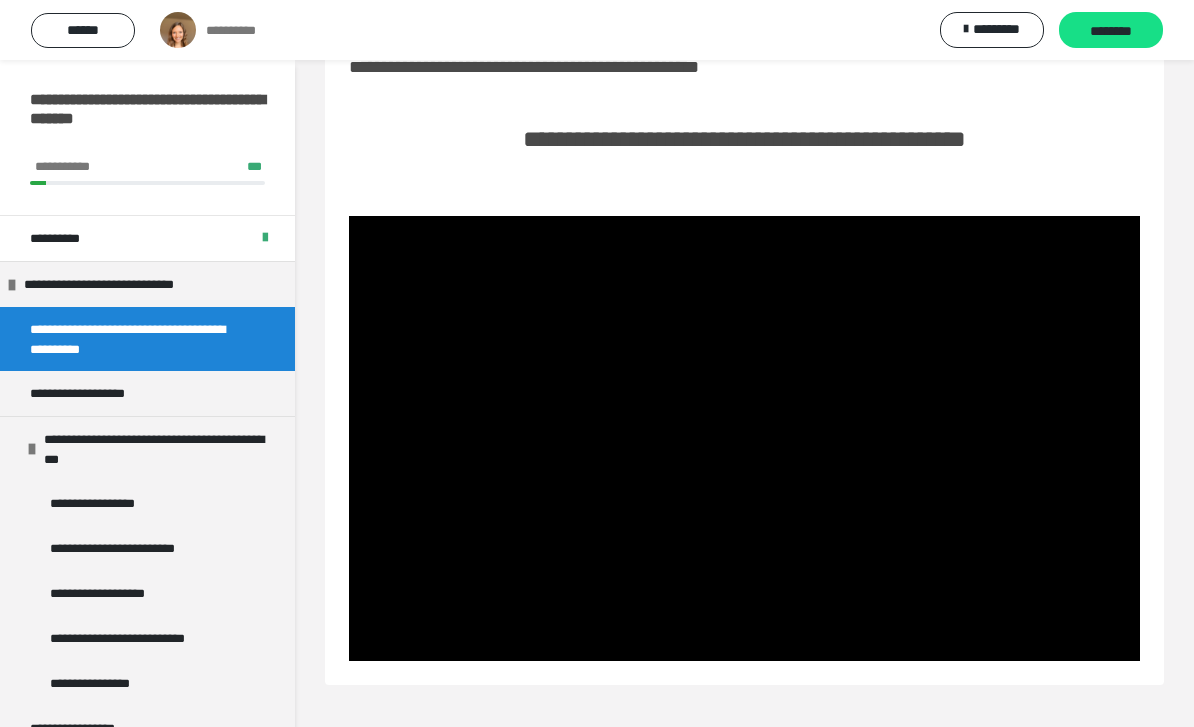 click on "********" at bounding box center [1111, 31] 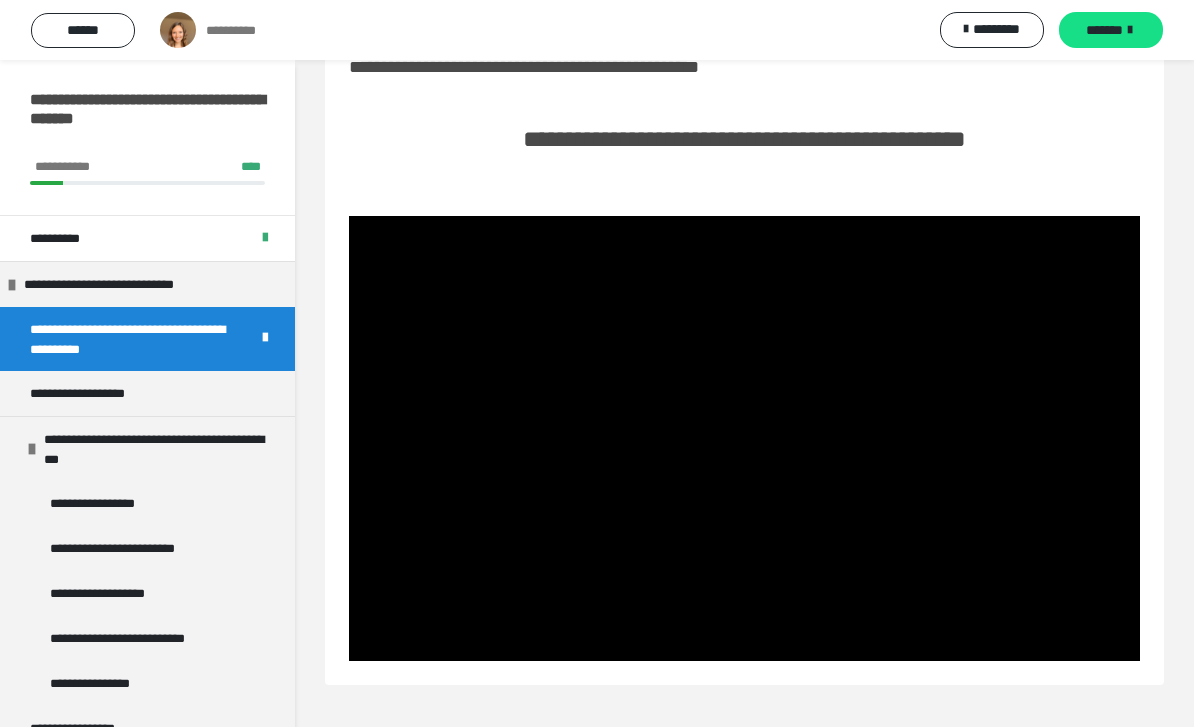 click on "*******" at bounding box center (1111, 30) 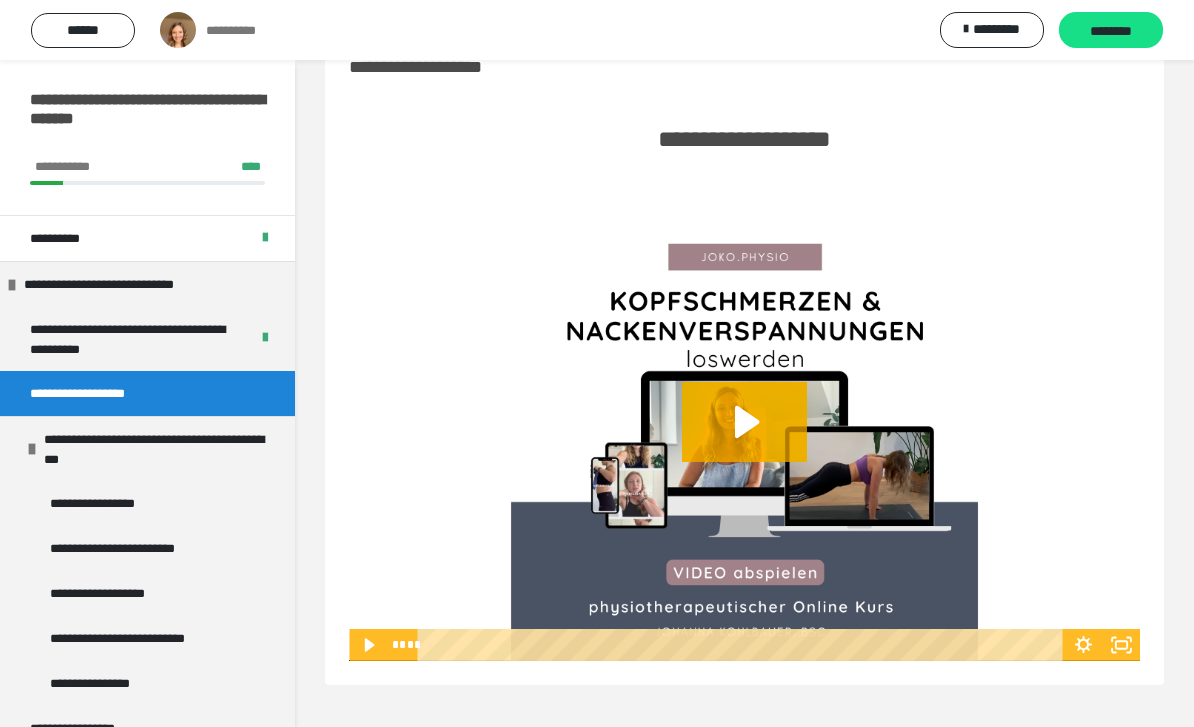 click 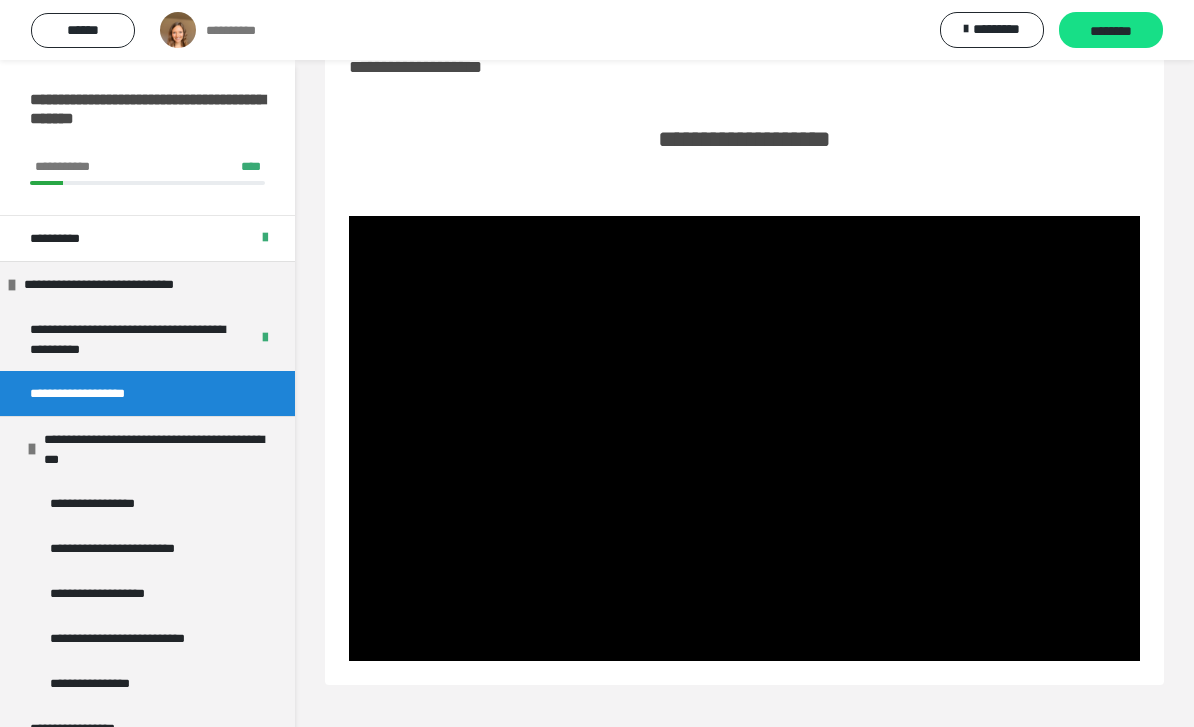 click on "********" at bounding box center [1111, 30] 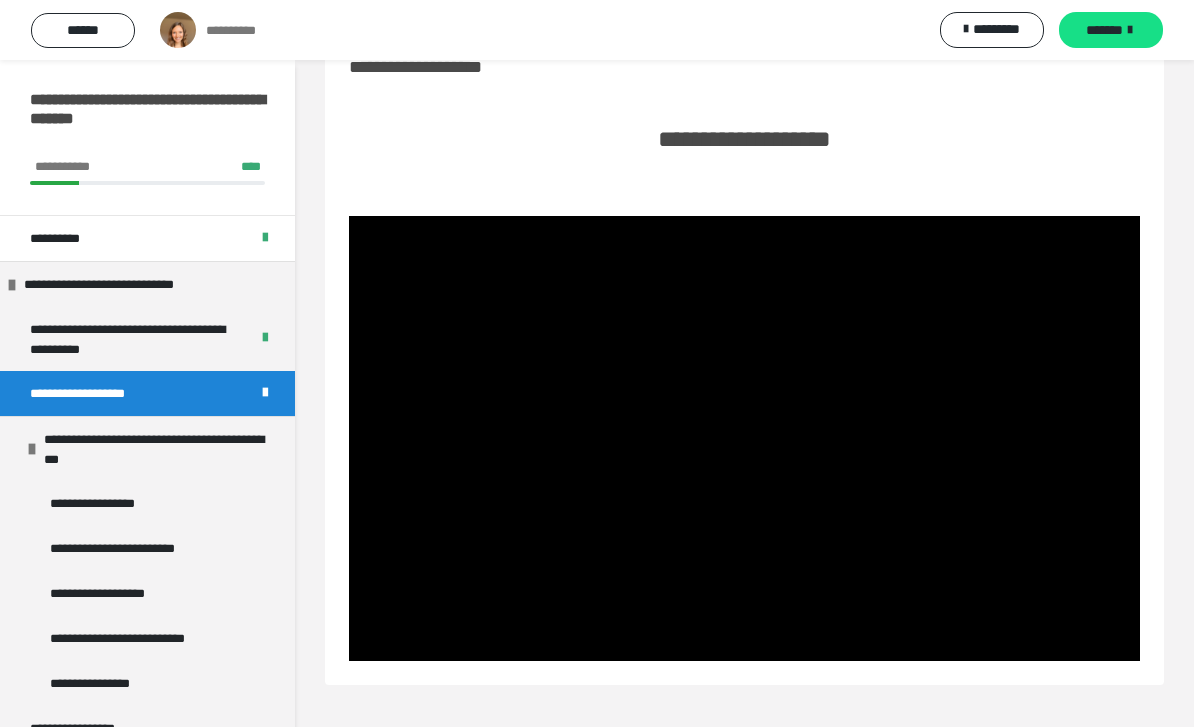 click on "*******" at bounding box center [1104, 30] 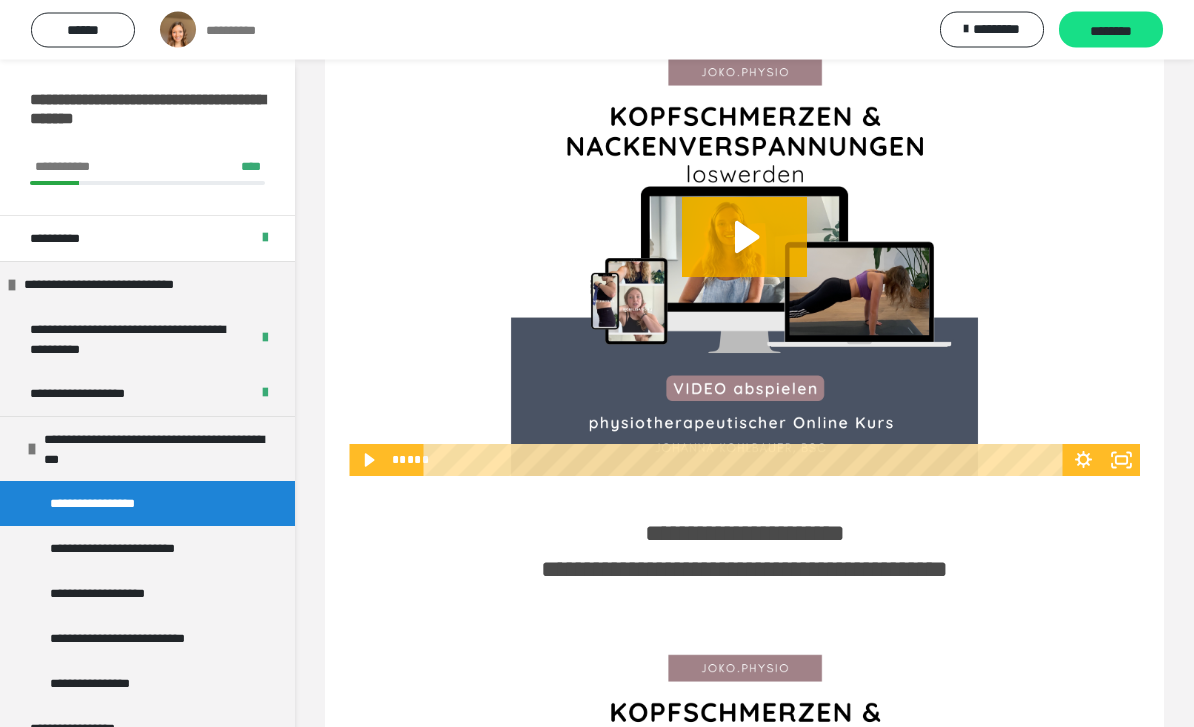 click 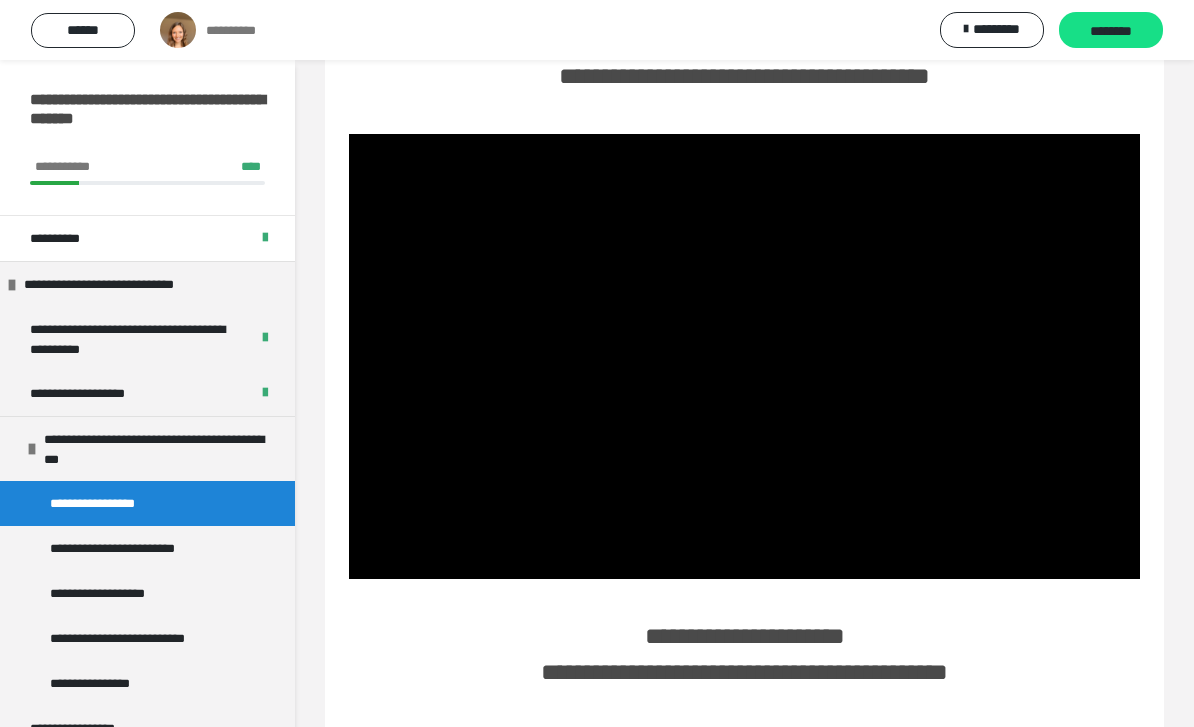 scroll, scrollTop: 341, scrollLeft: 0, axis: vertical 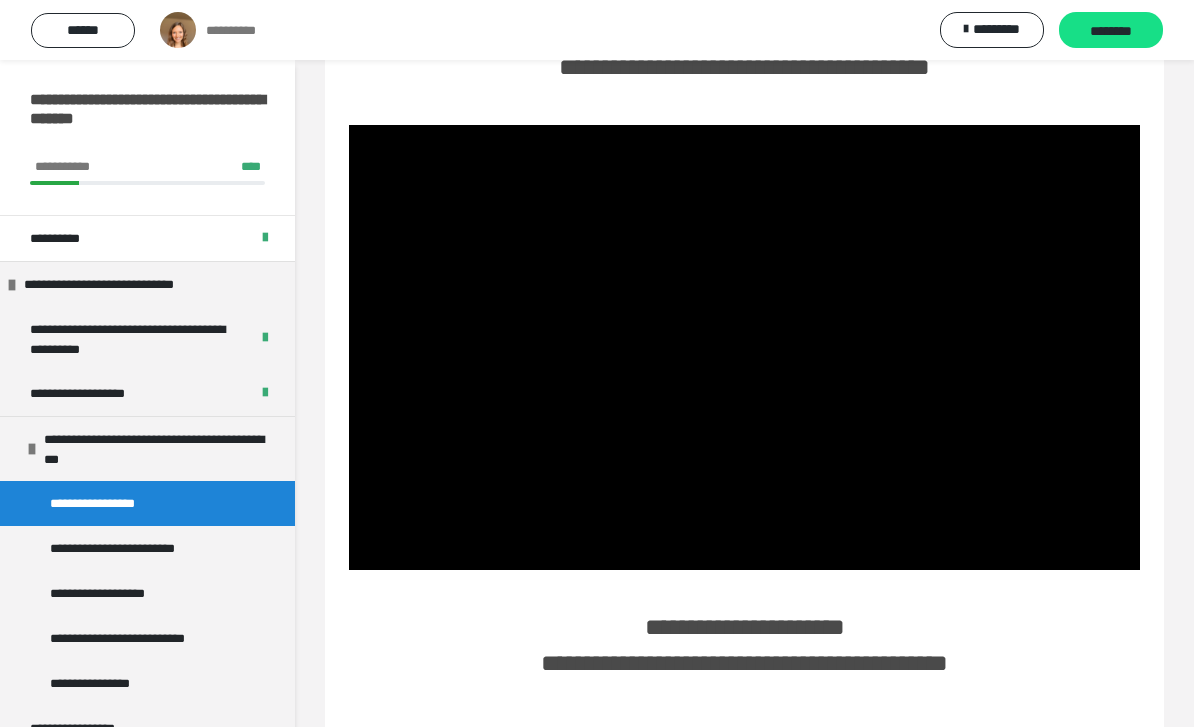 click at bounding box center [744, 347] 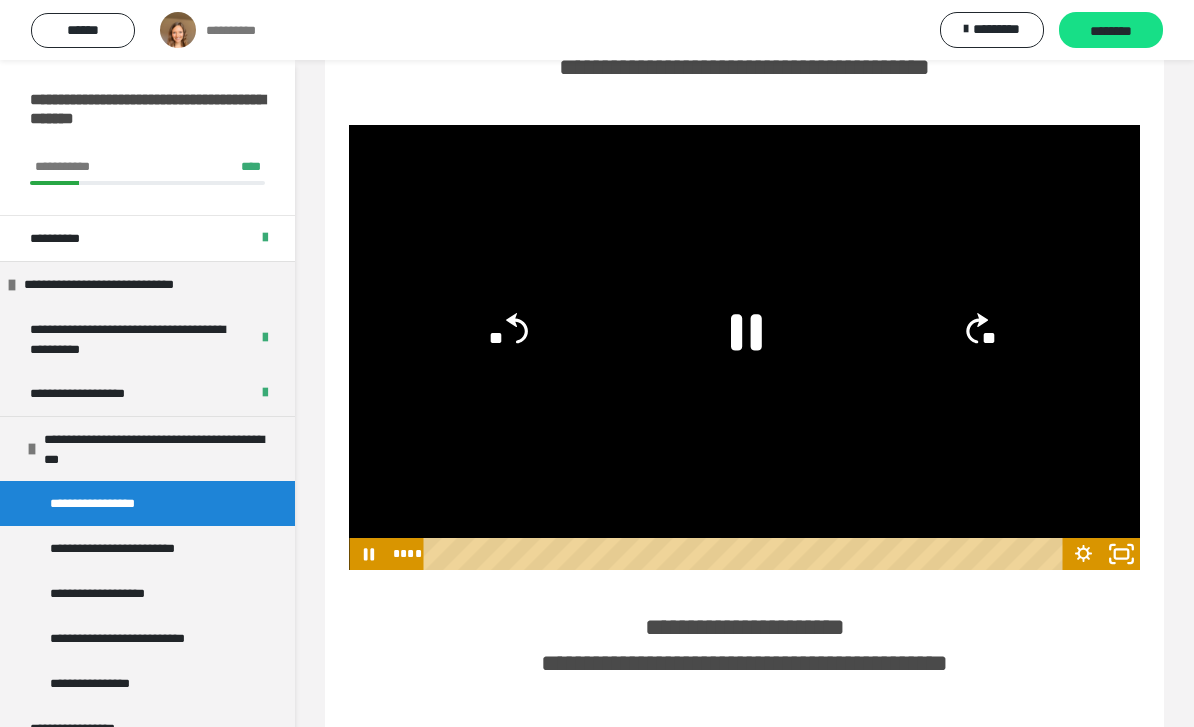 click 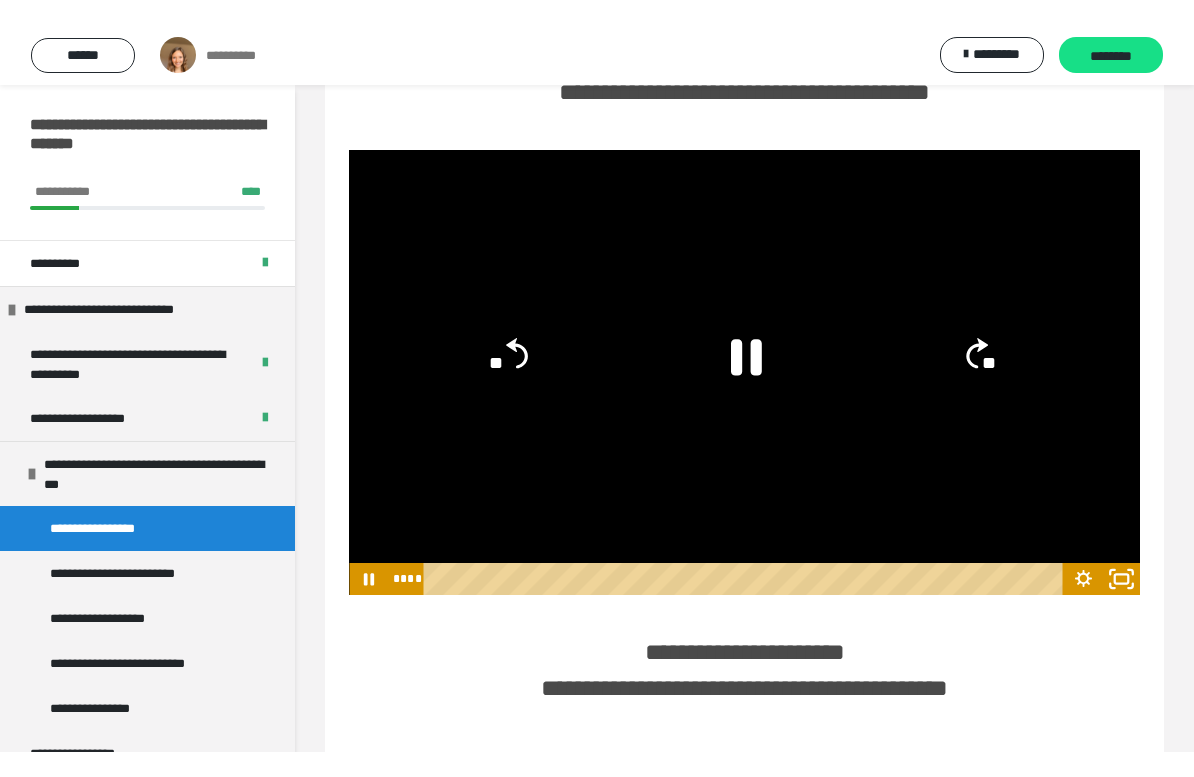 scroll, scrollTop: 24, scrollLeft: 0, axis: vertical 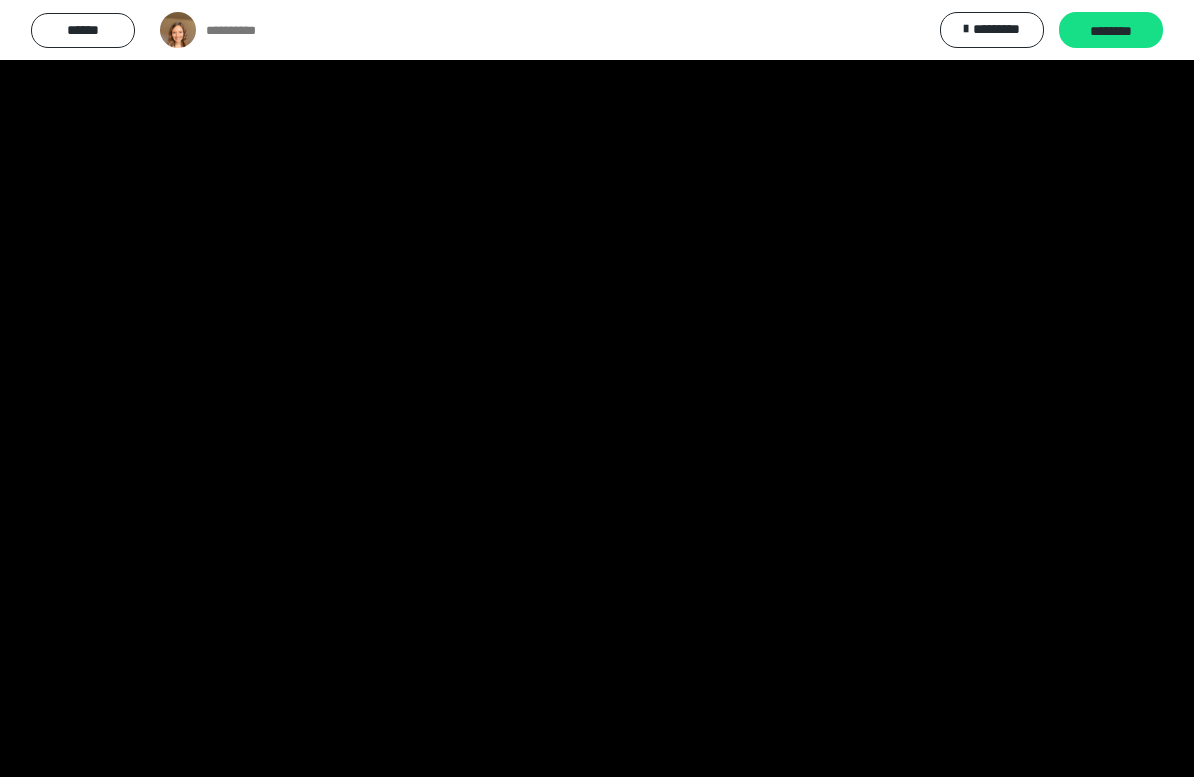 click at bounding box center (597, 388) 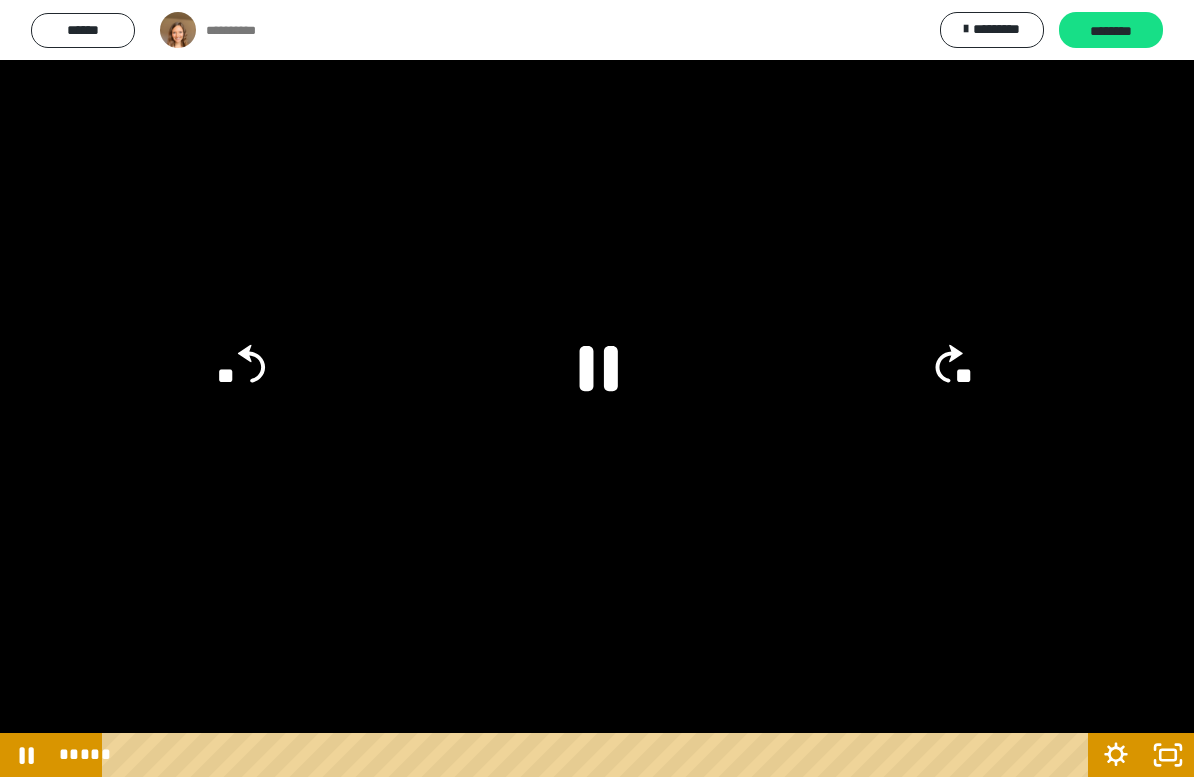 click on "**" 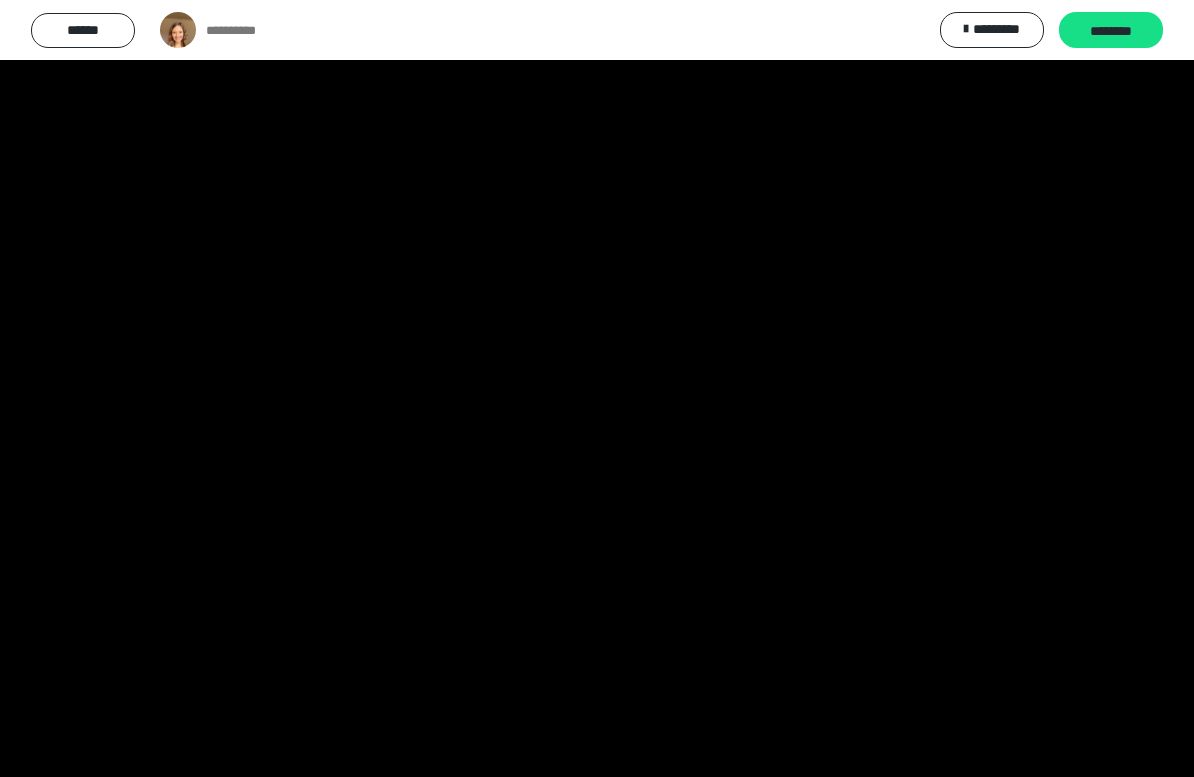 click at bounding box center [597, 388] 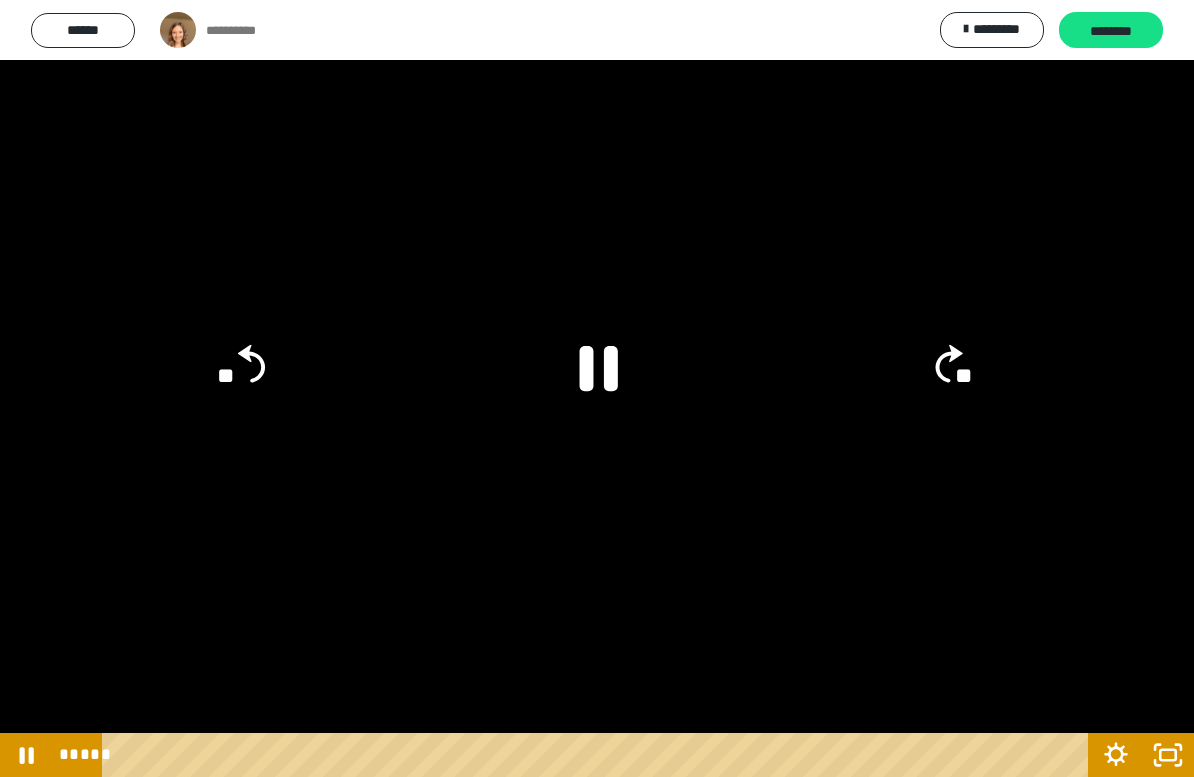 click on "**" 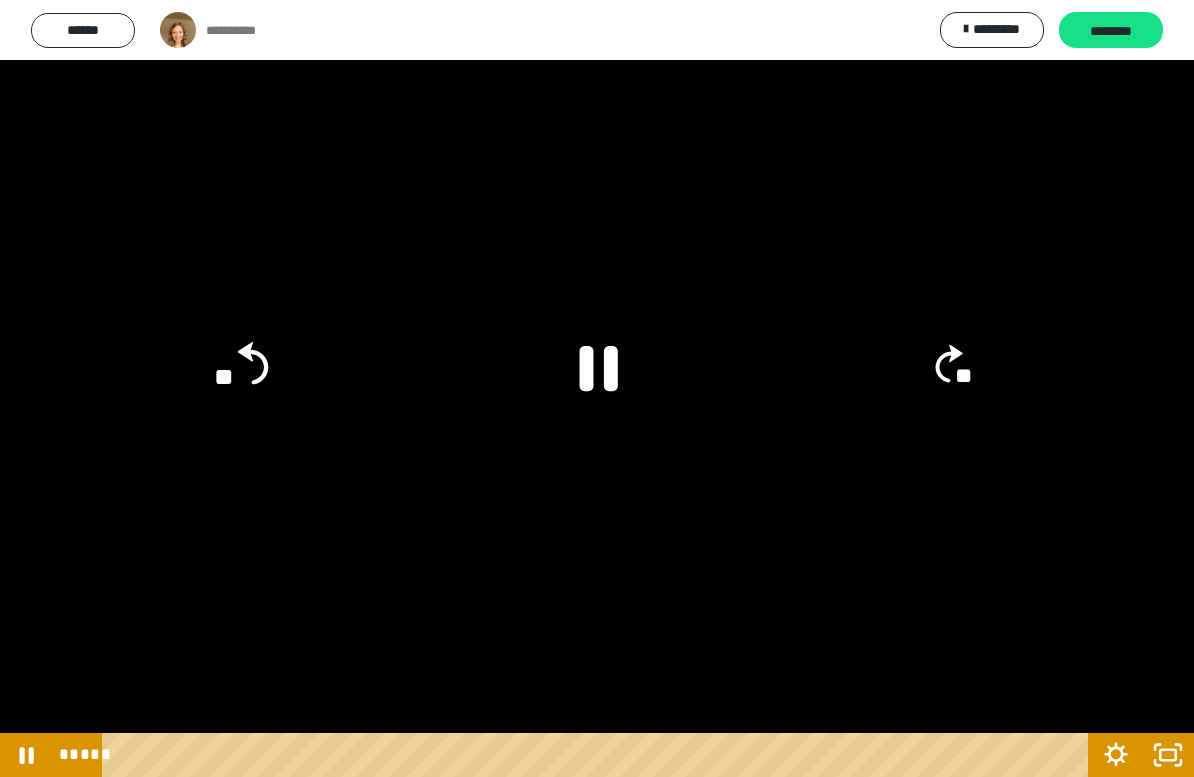 click 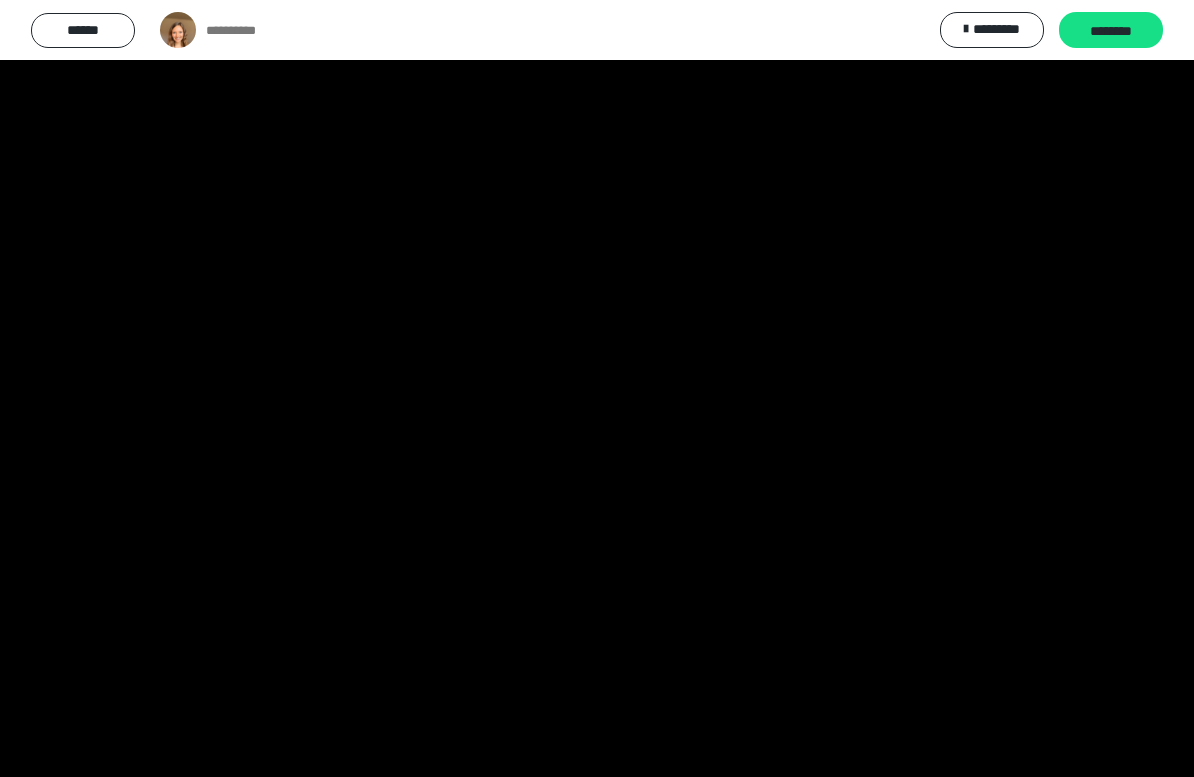 click at bounding box center (597, 388) 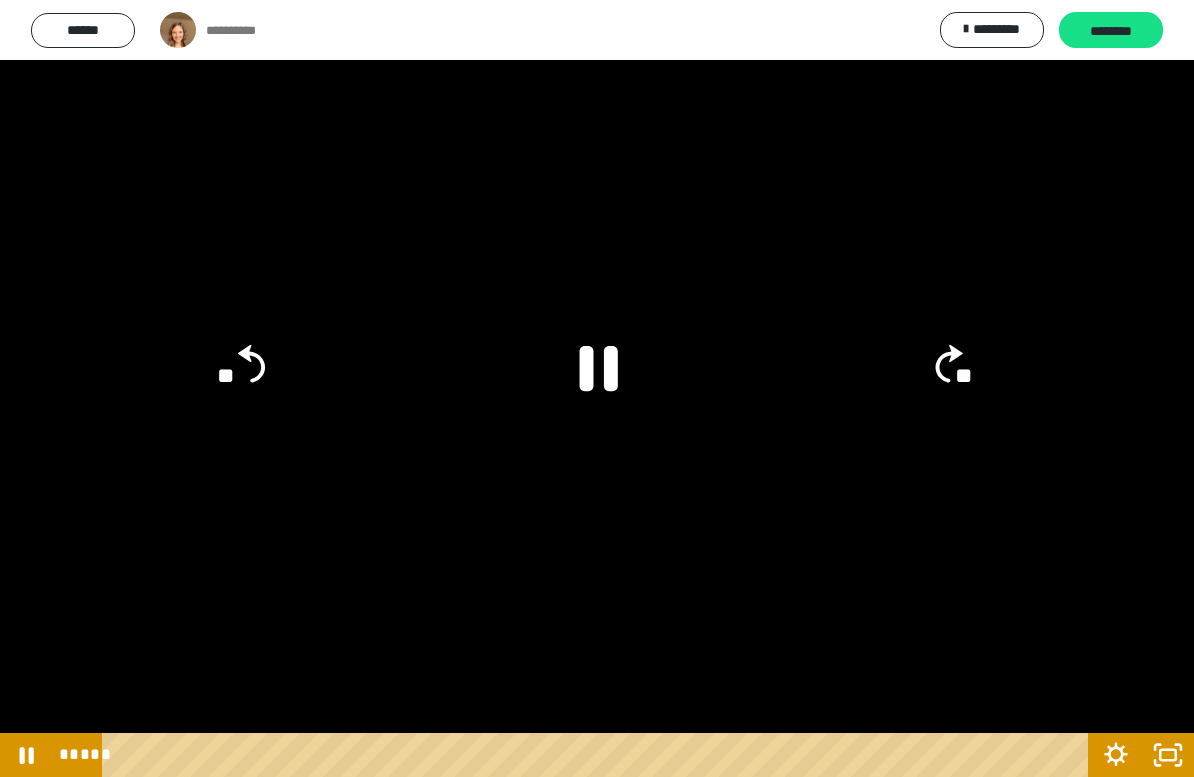 click 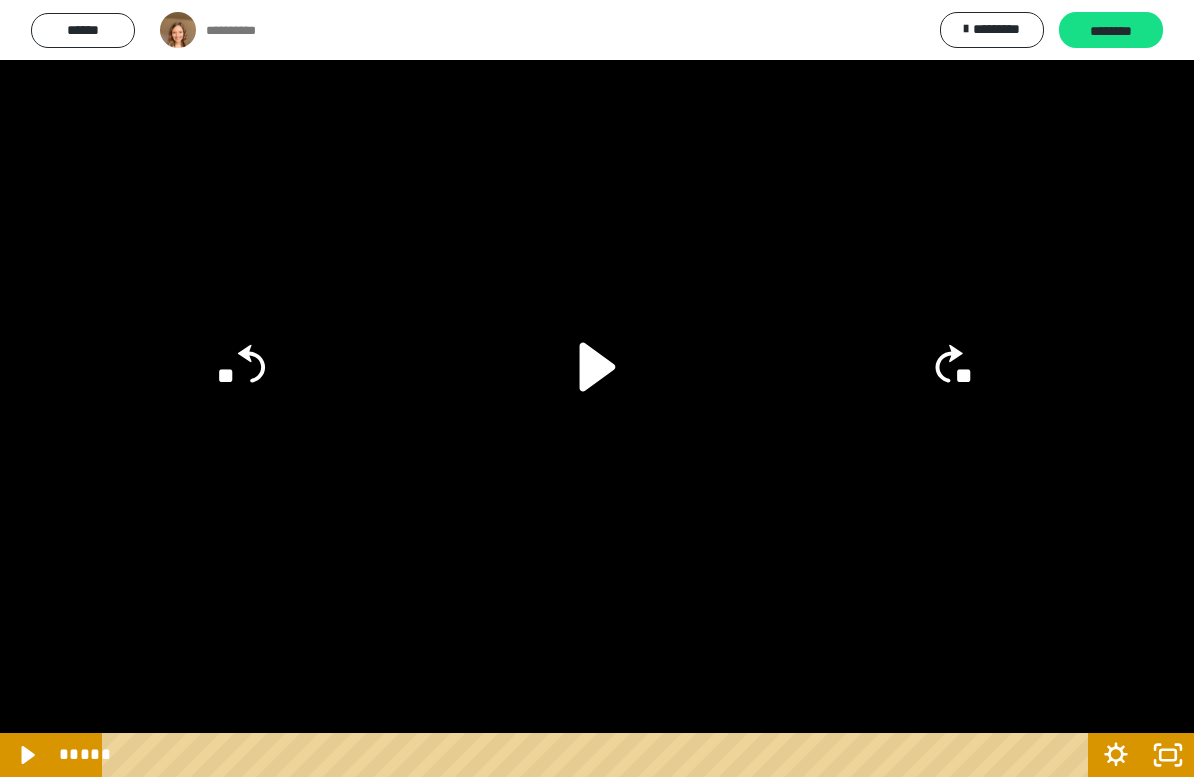 click 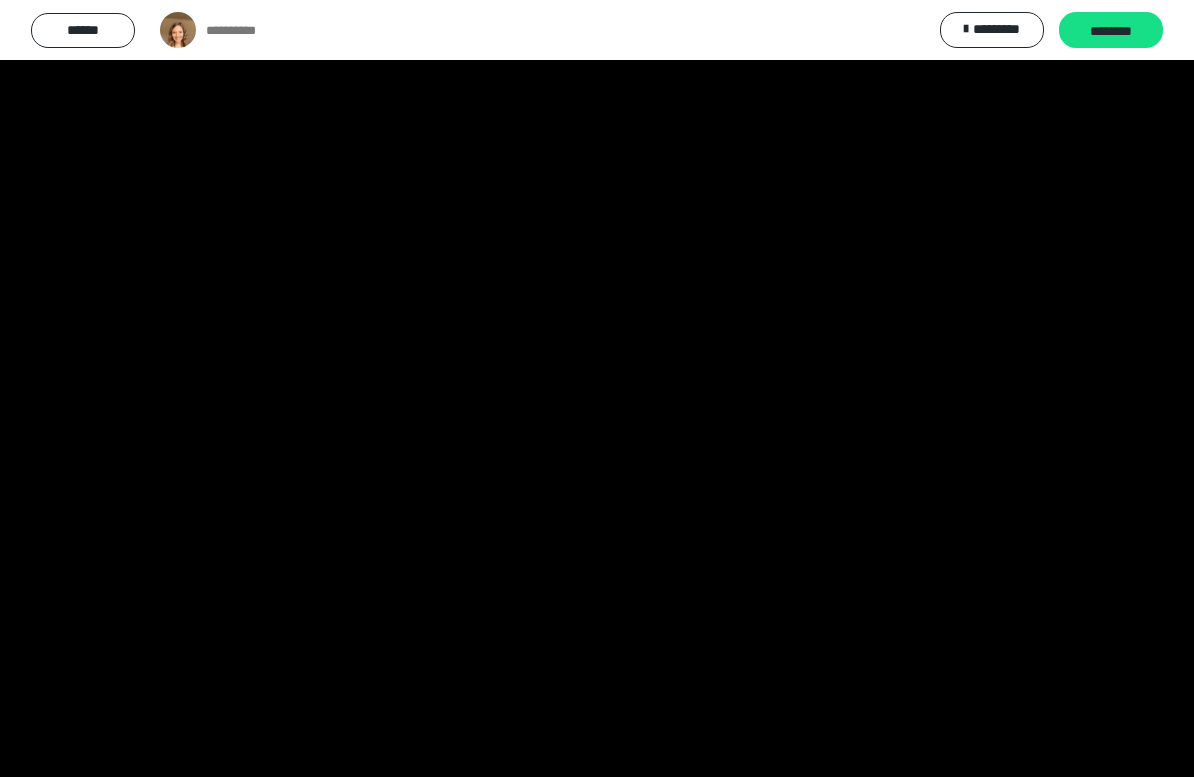 click at bounding box center [597, 388] 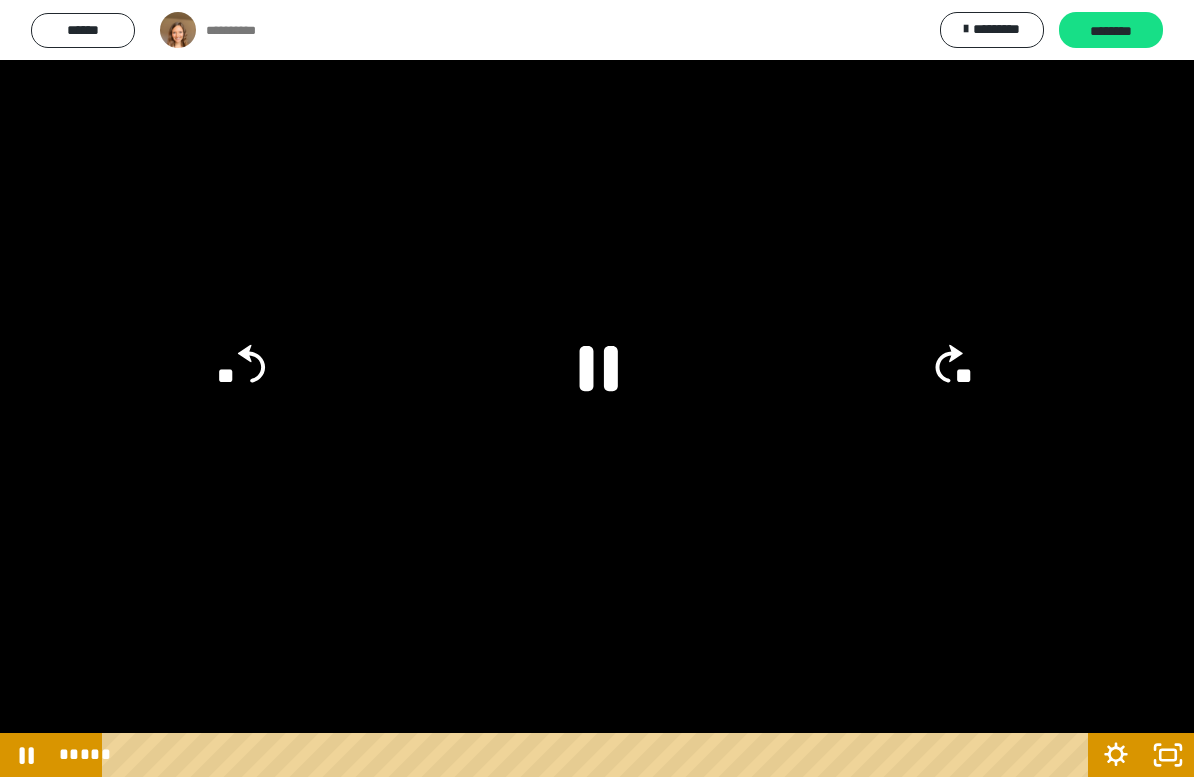 click on "**" 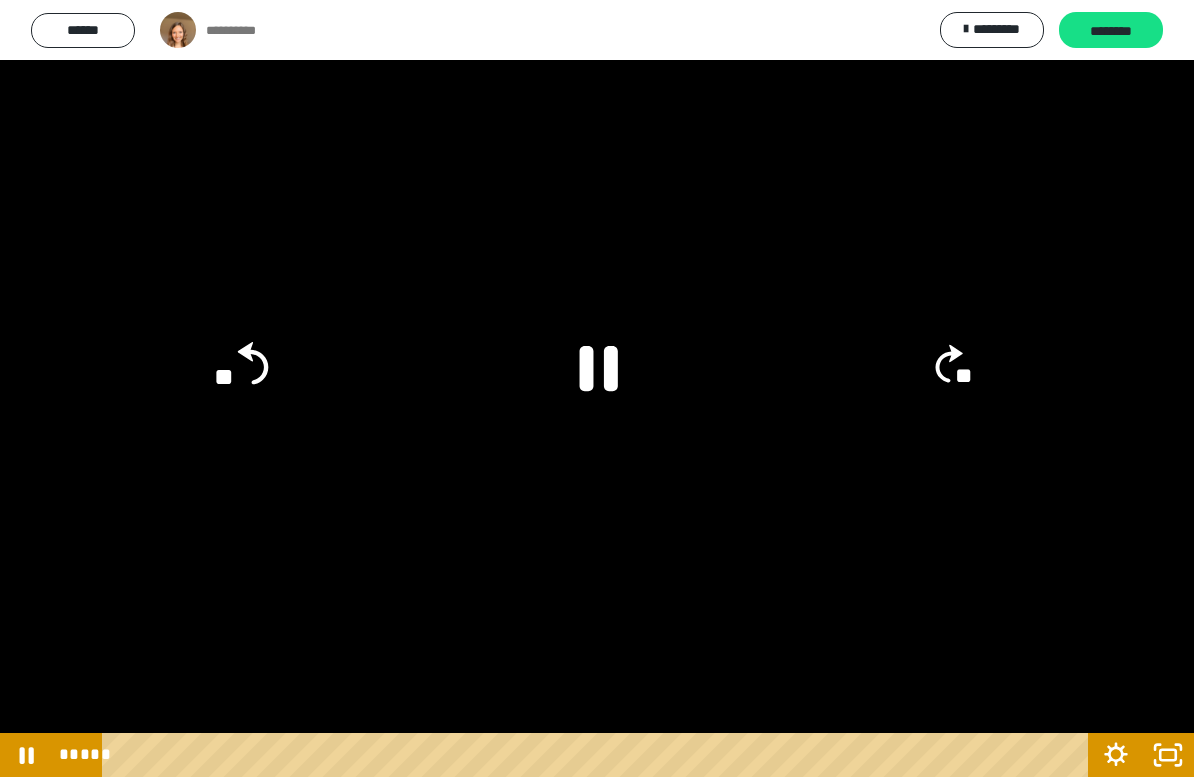 click 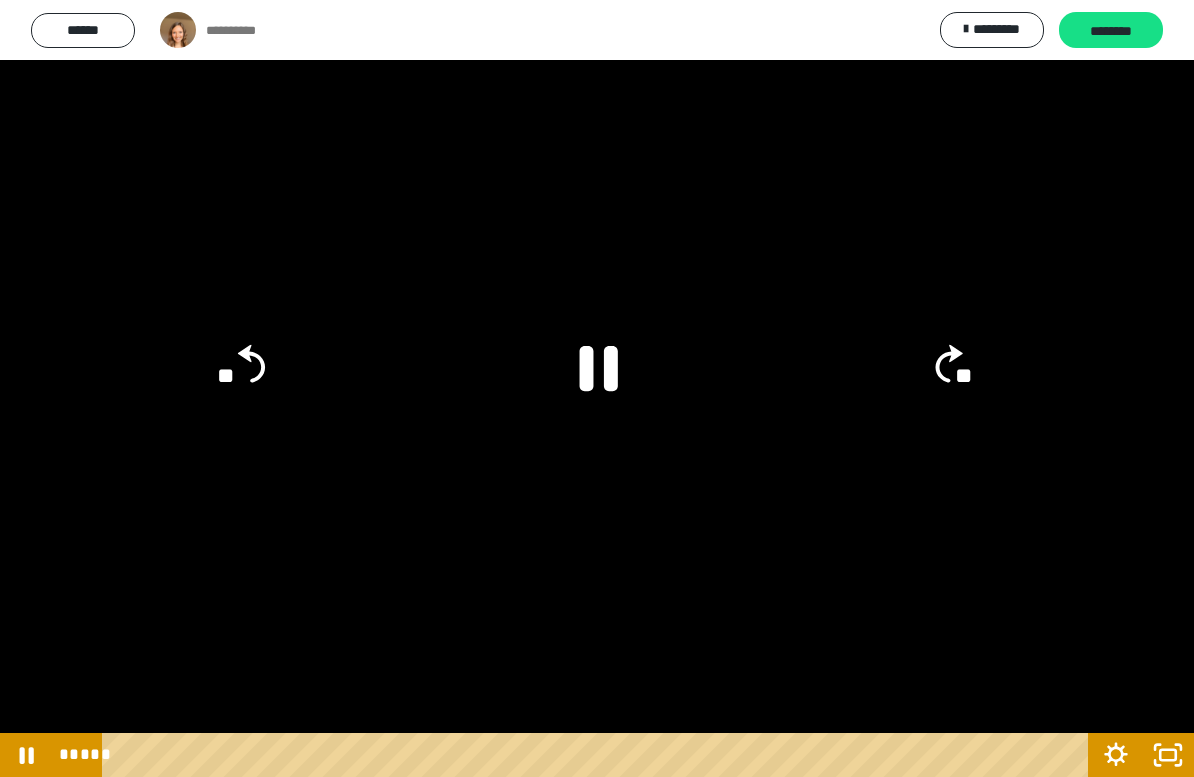click on "**" 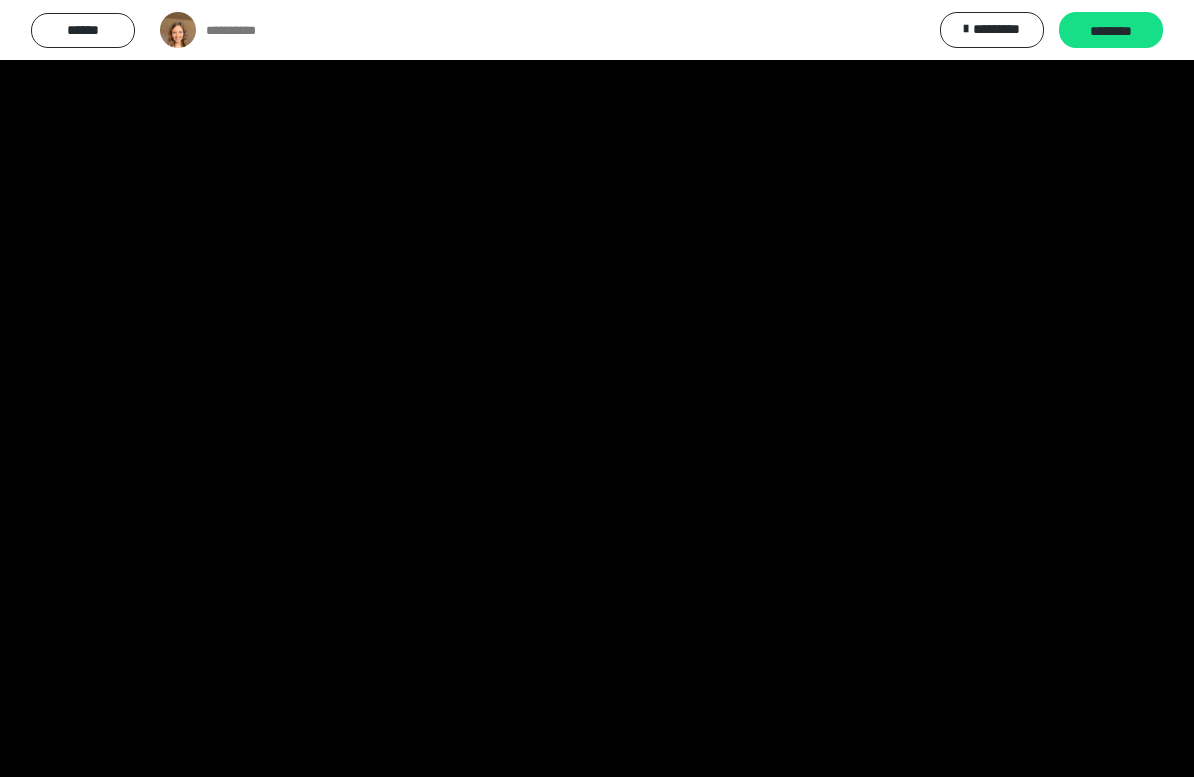 click at bounding box center [597, 388] 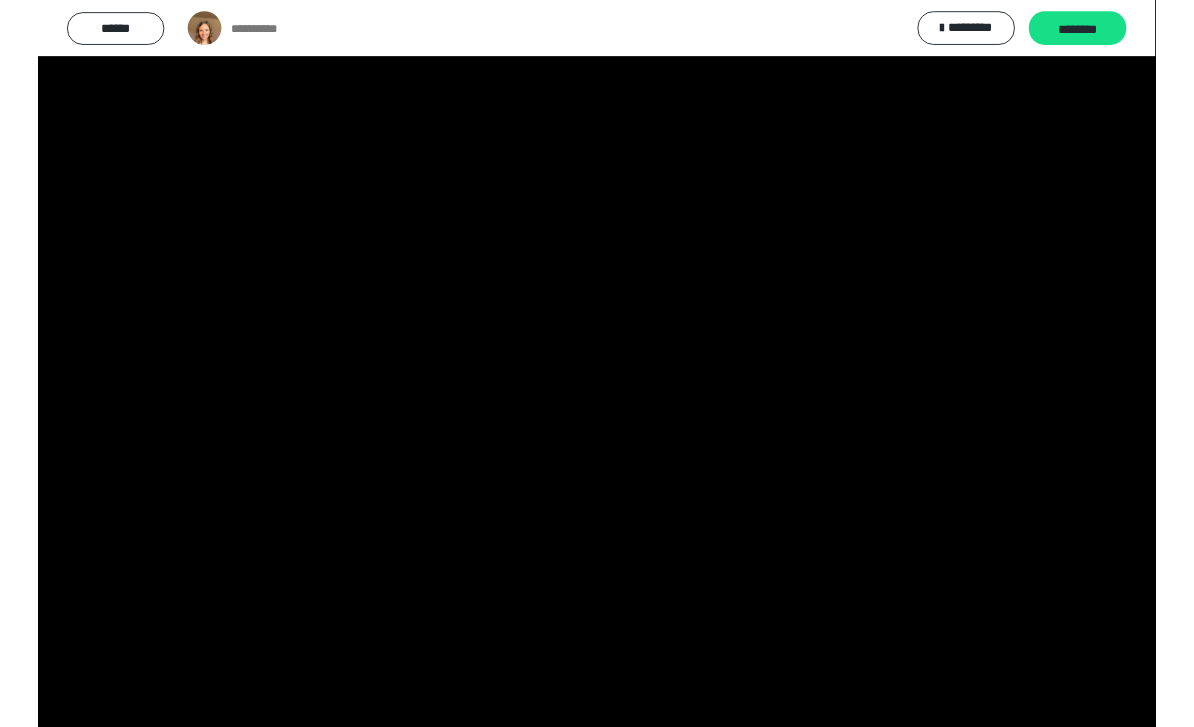 scroll, scrollTop: 341, scrollLeft: 0, axis: vertical 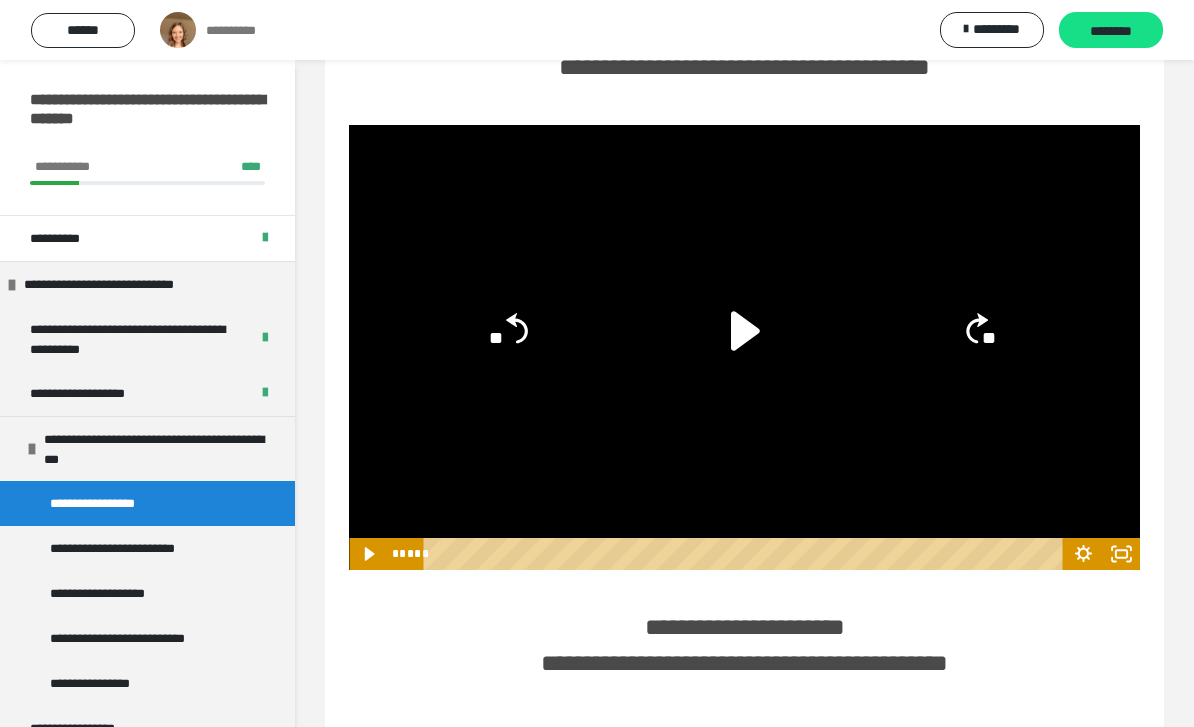 click on "********" at bounding box center (1111, 31) 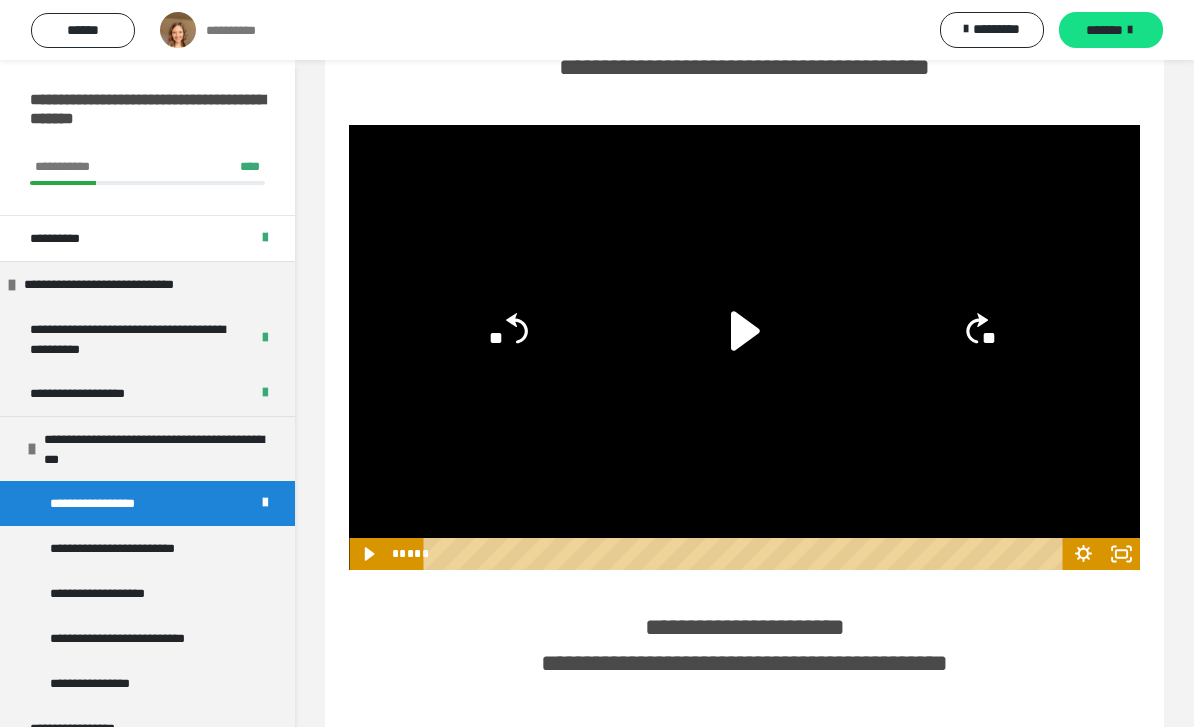 click on "*******" at bounding box center [1104, 30] 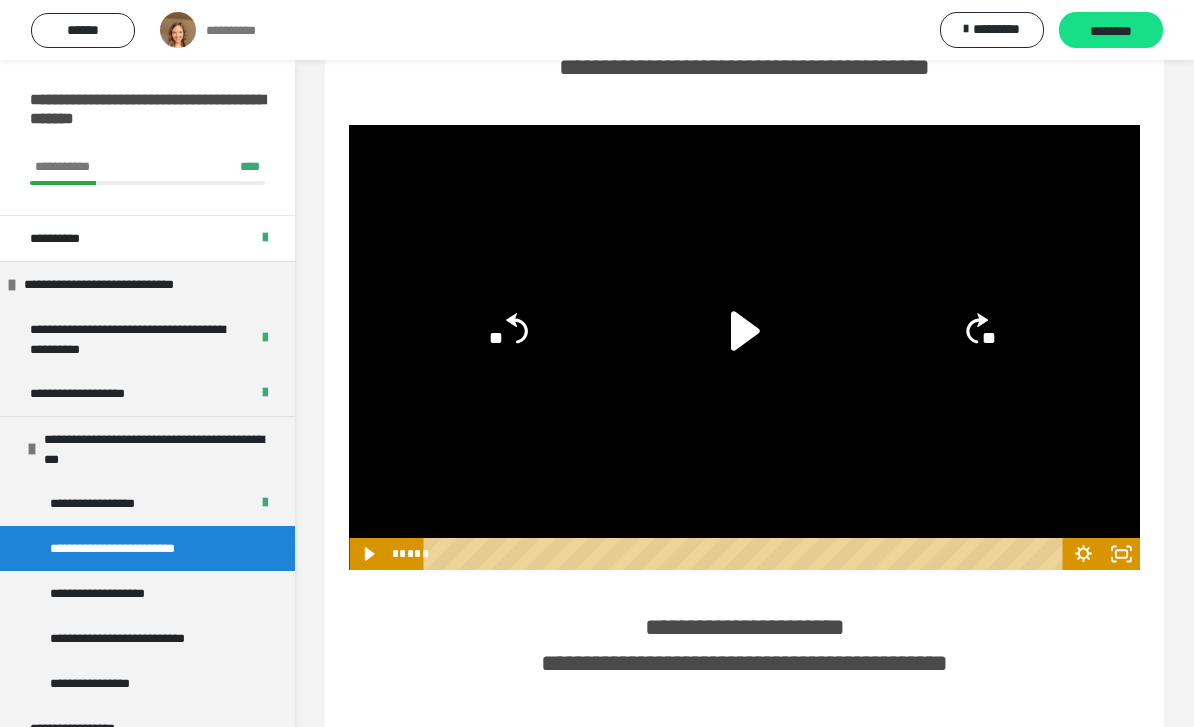 scroll, scrollTop: 127, scrollLeft: 0, axis: vertical 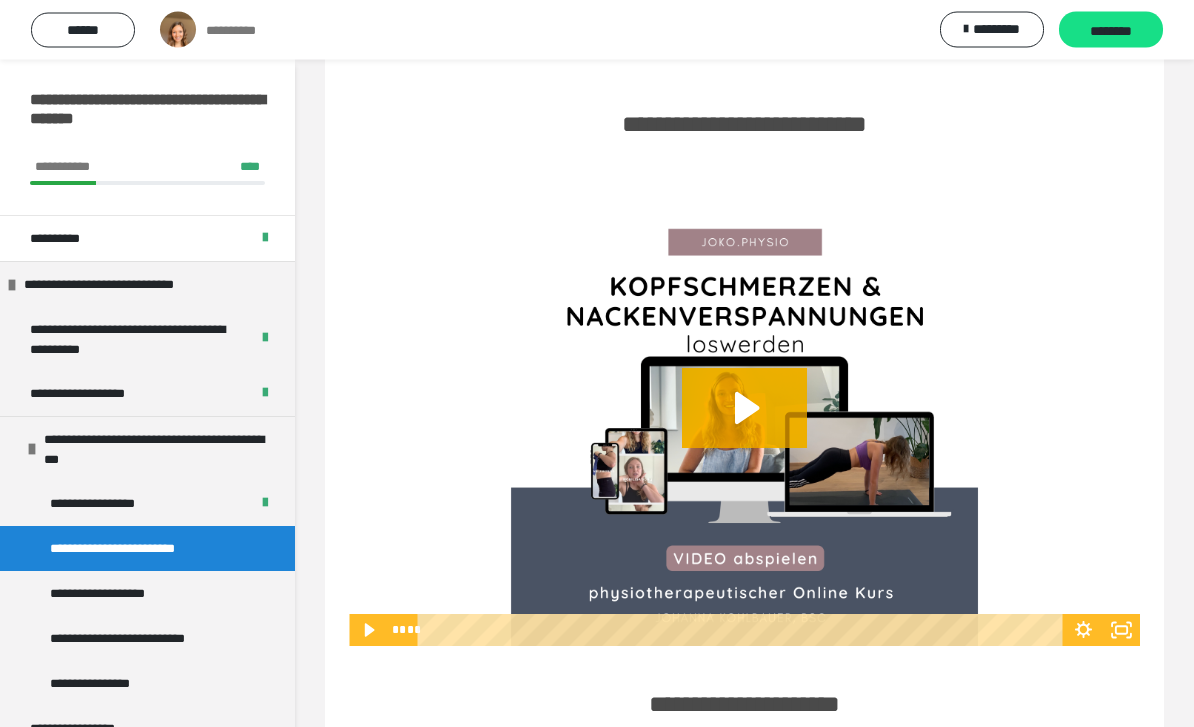 click 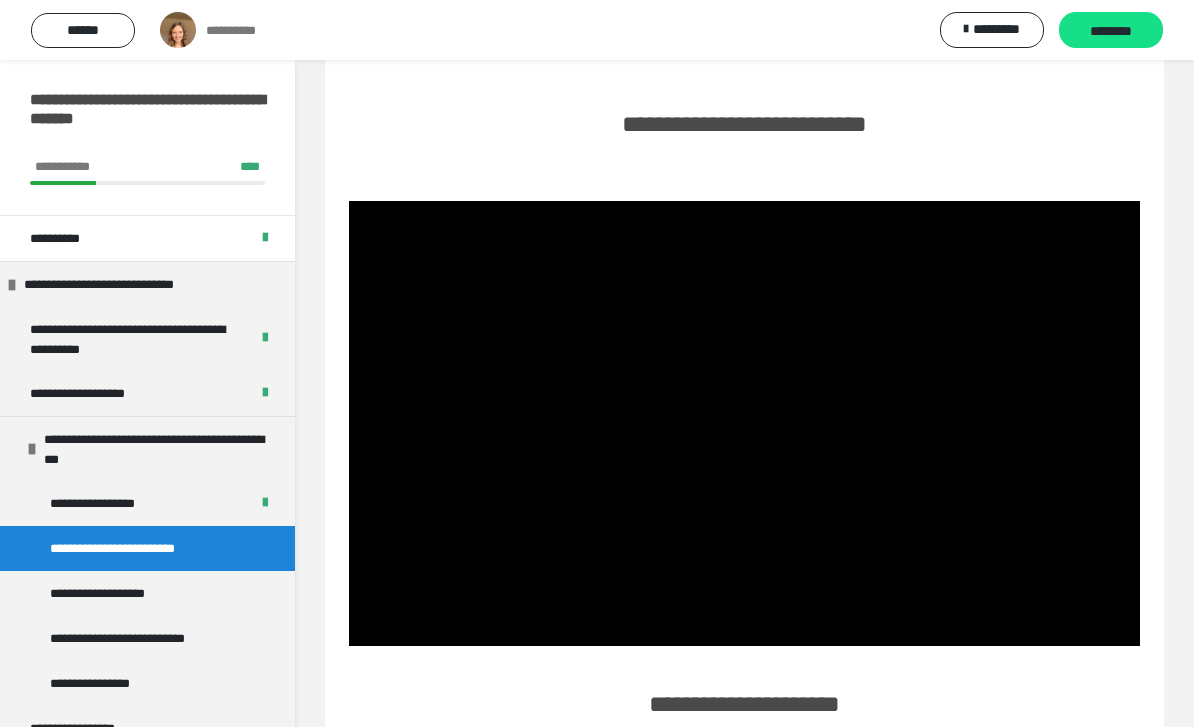 click on "********" at bounding box center [1111, 31] 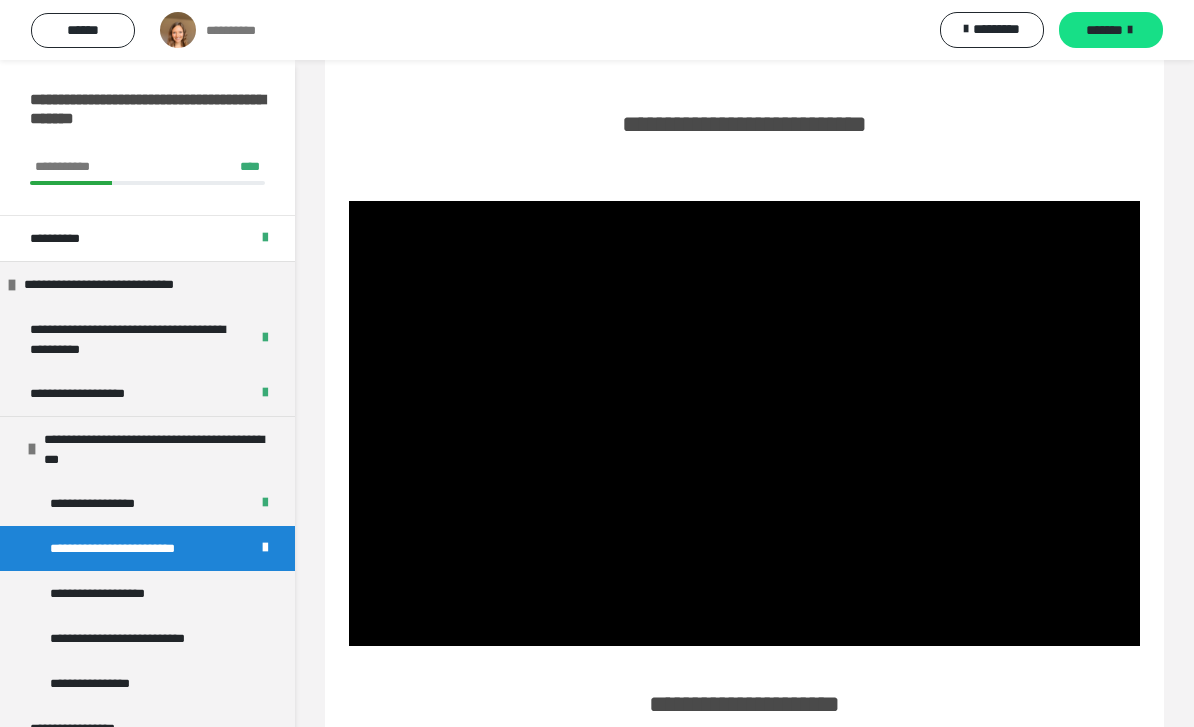 click on "*******" at bounding box center (1104, 30) 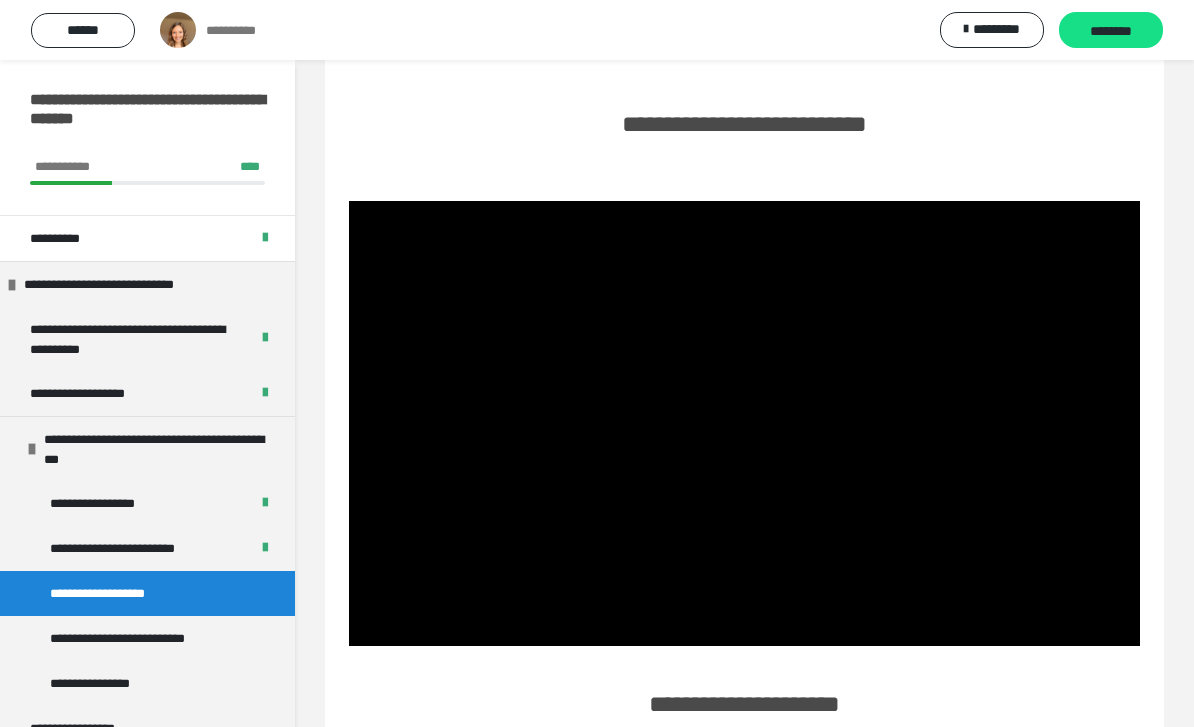 scroll, scrollTop: 60, scrollLeft: 0, axis: vertical 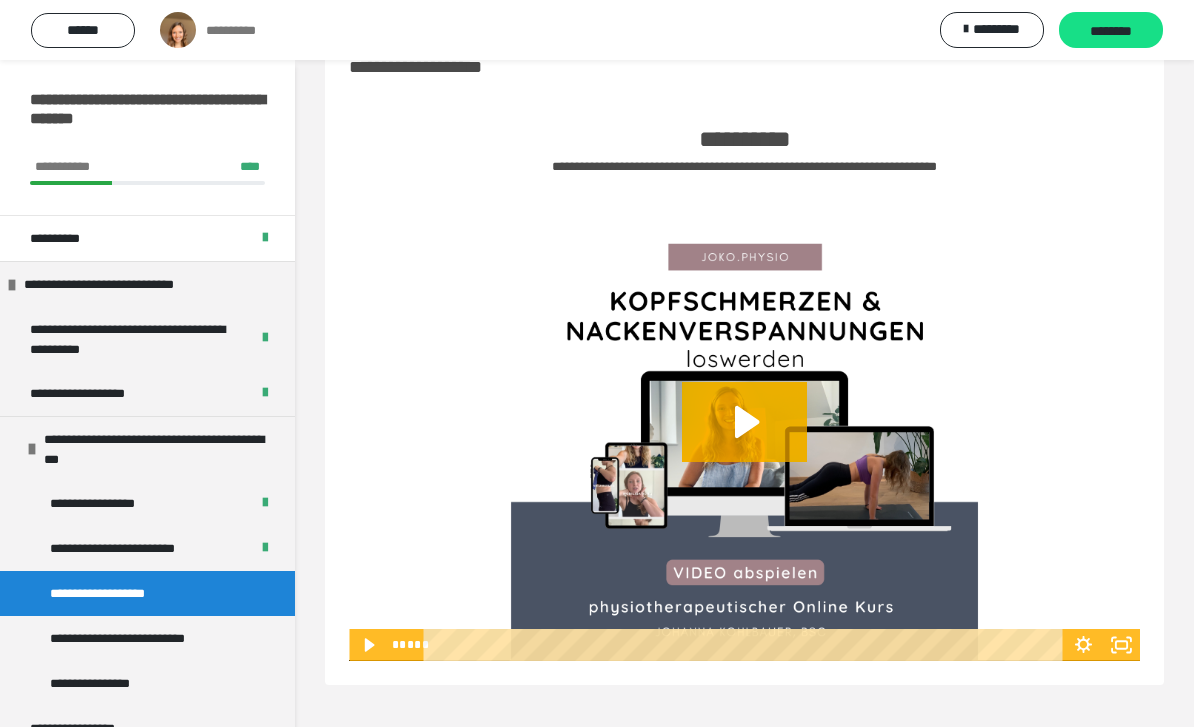 click 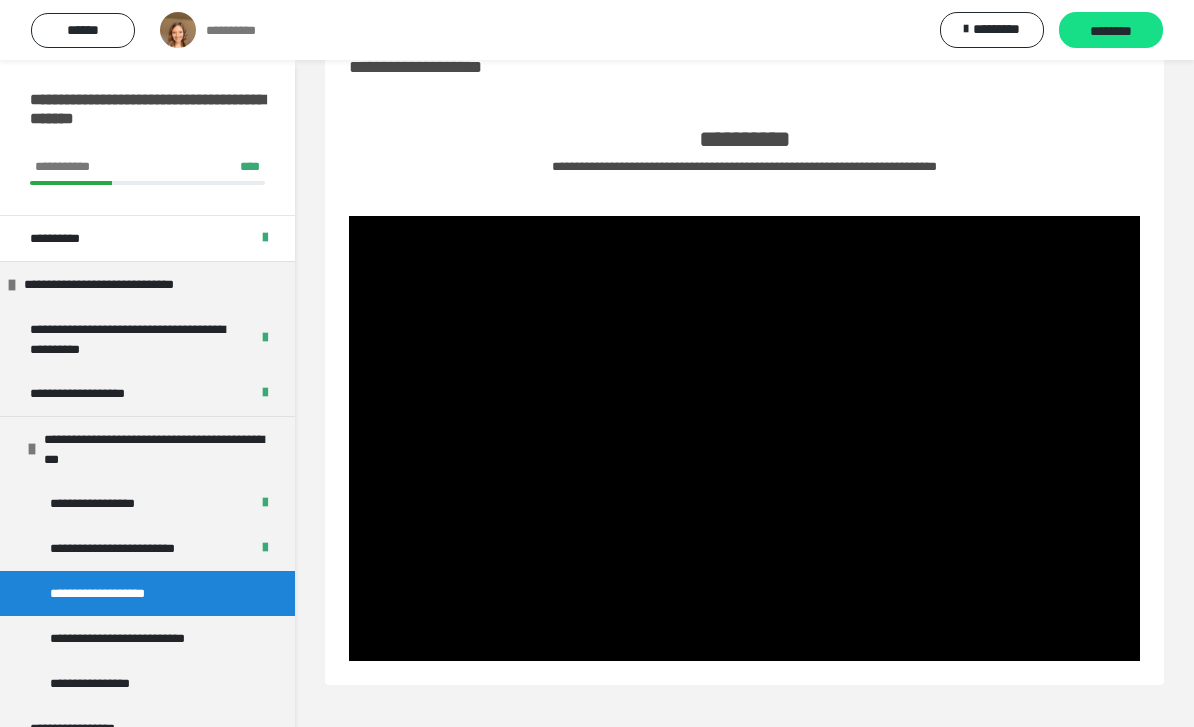 click at bounding box center [744, 438] 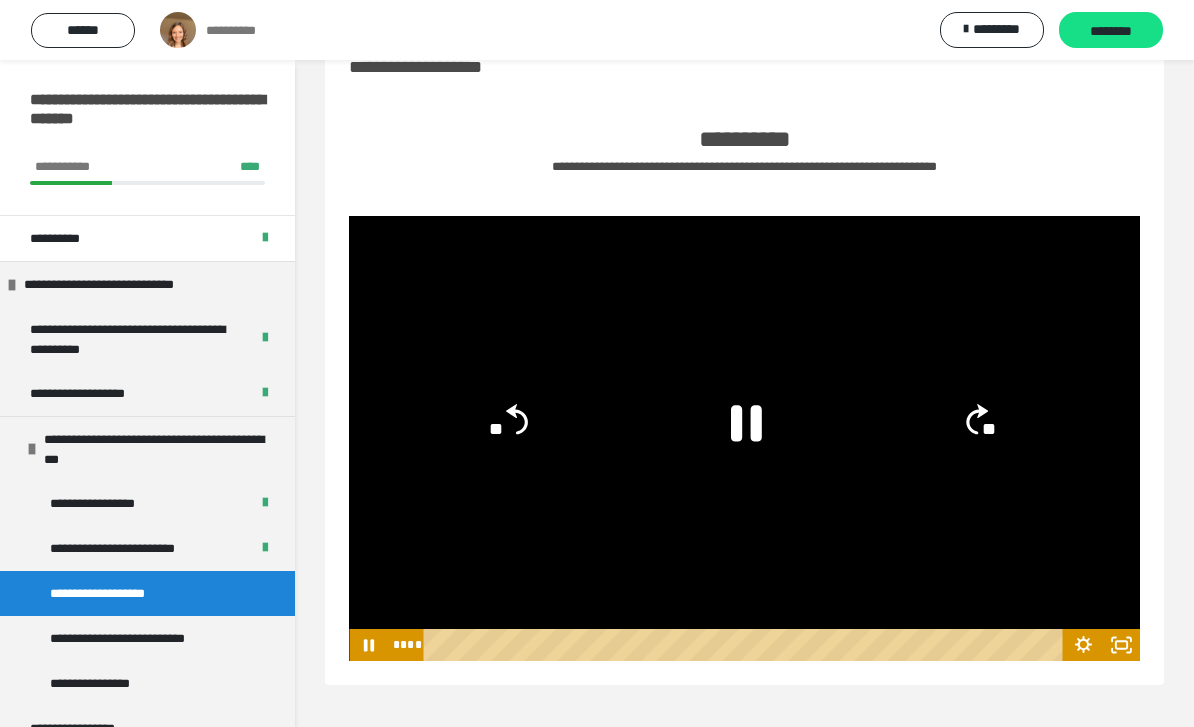 click 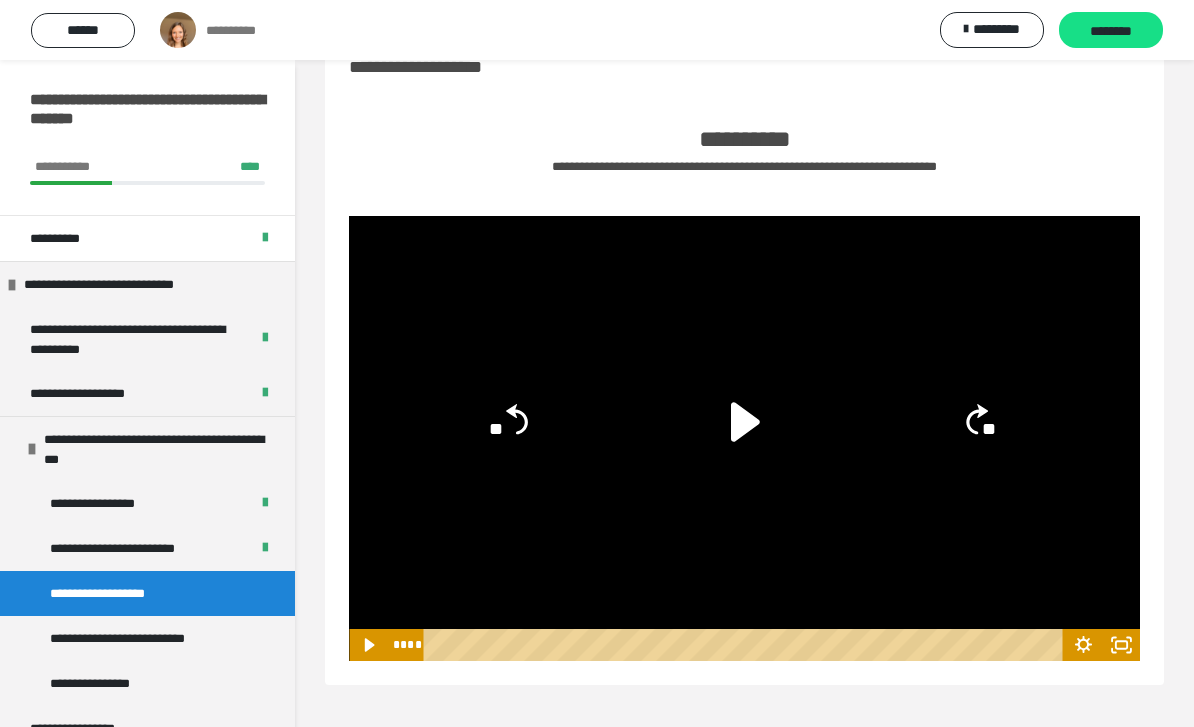 click 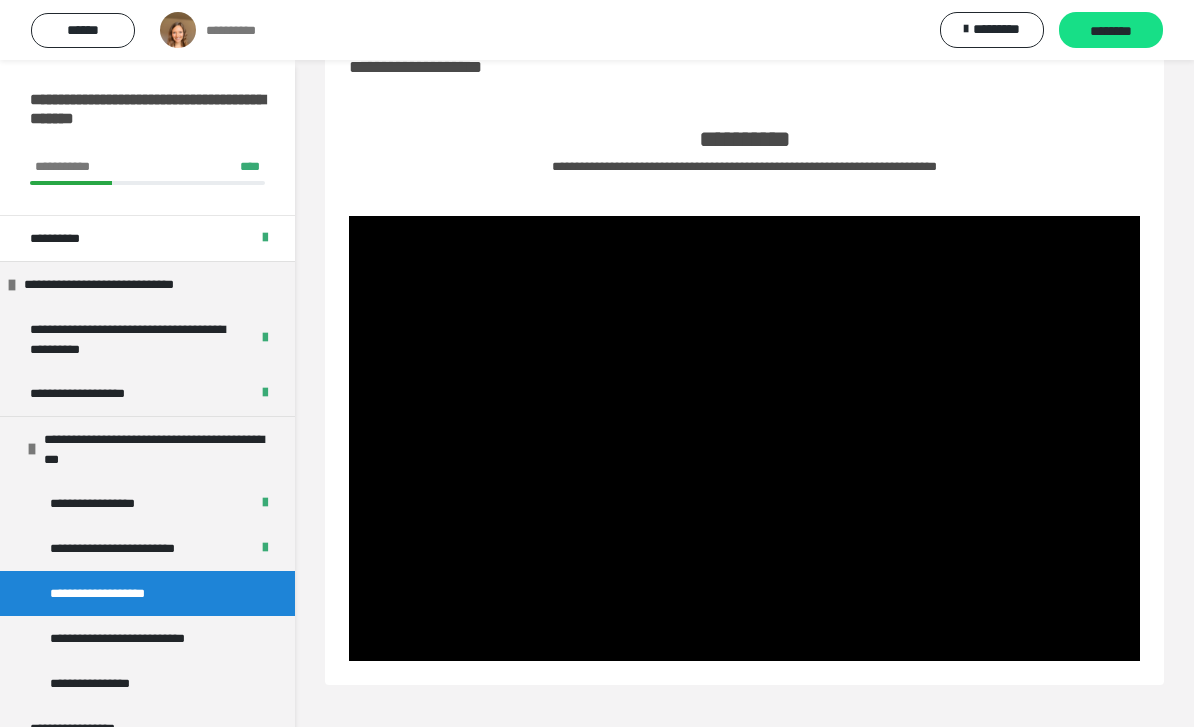 click at bounding box center [744, 438] 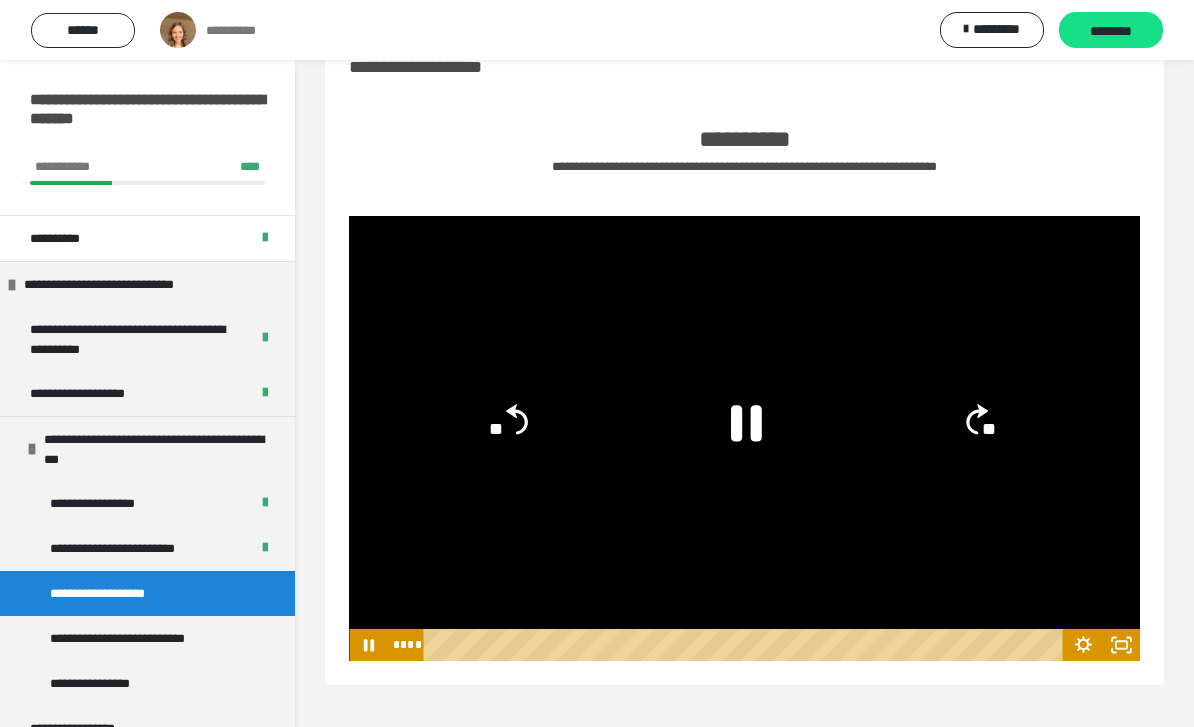 click on "**" 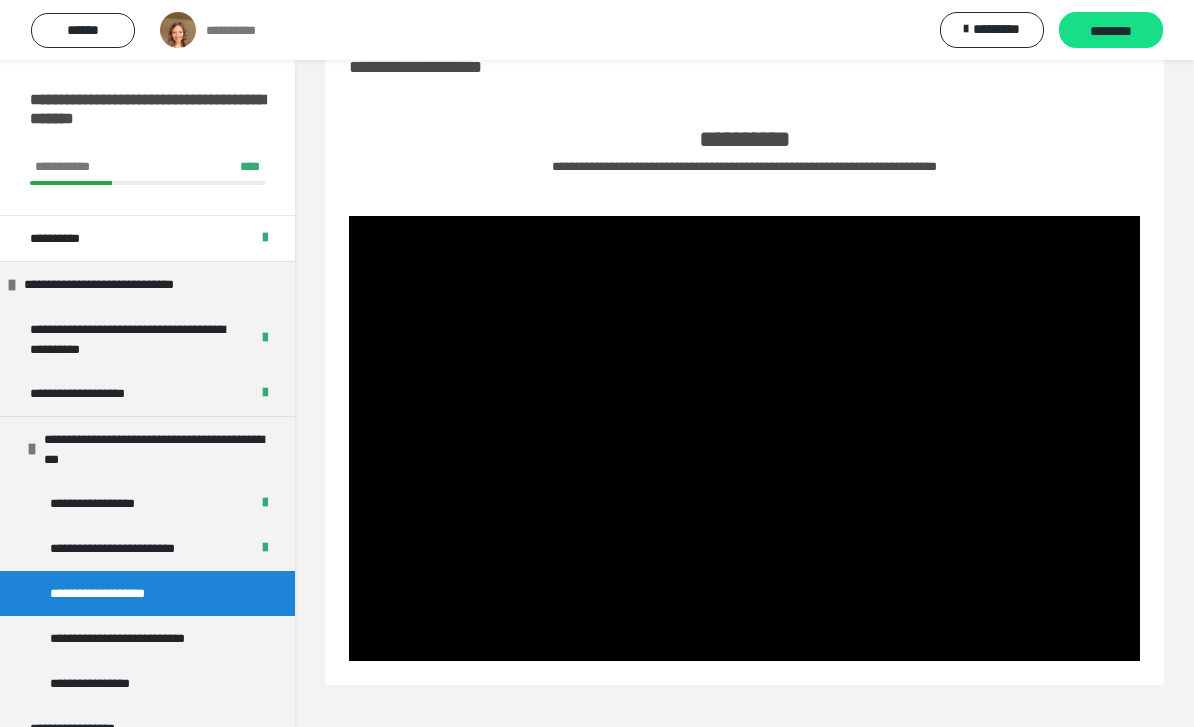 click at bounding box center (744, 438) 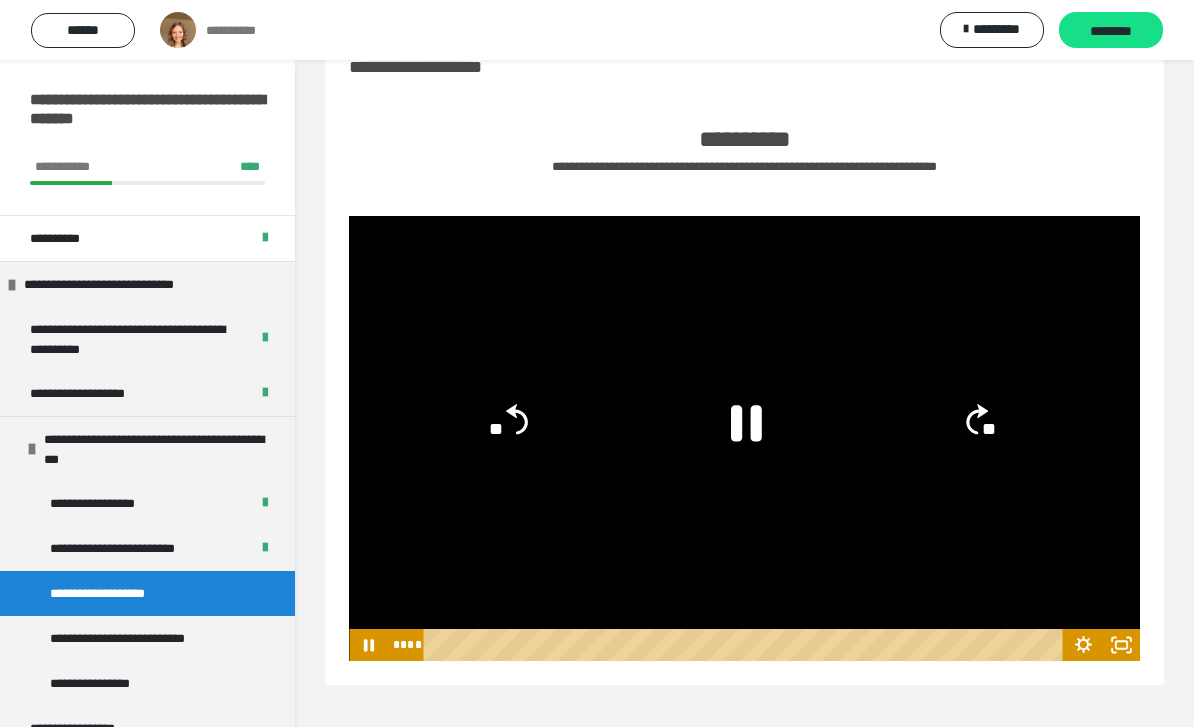 click 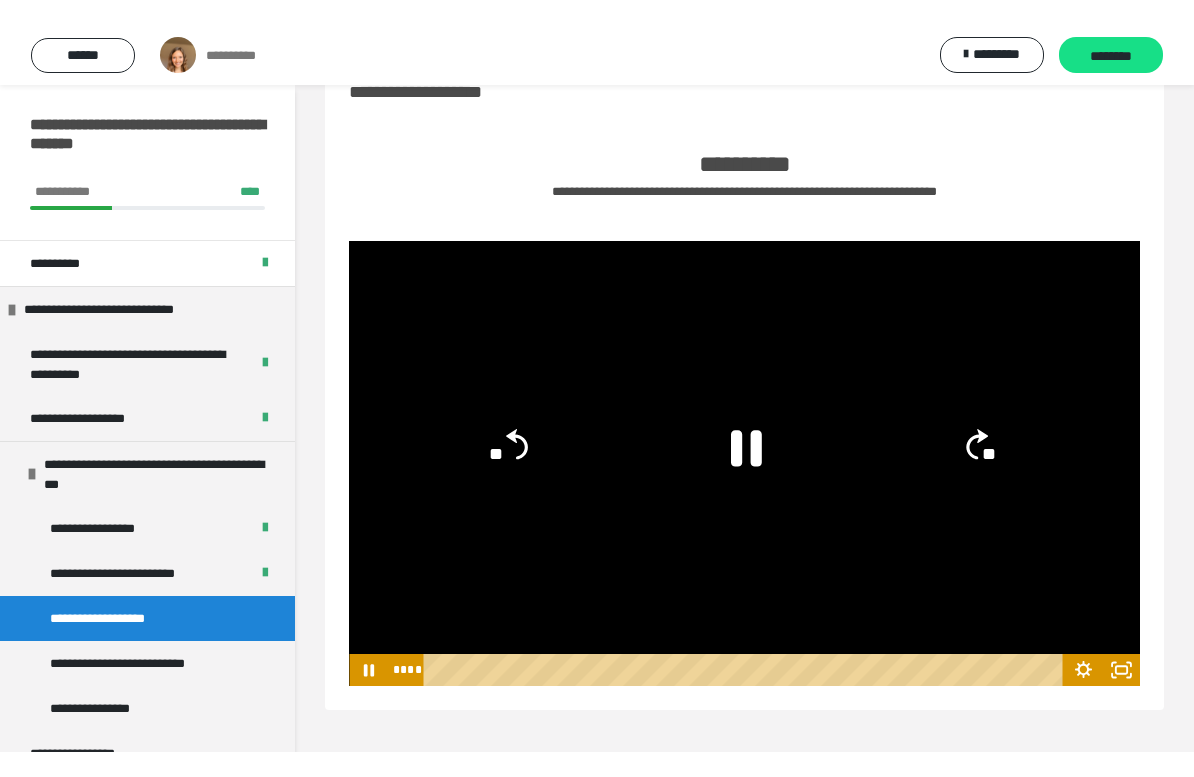 scroll, scrollTop: 24, scrollLeft: 0, axis: vertical 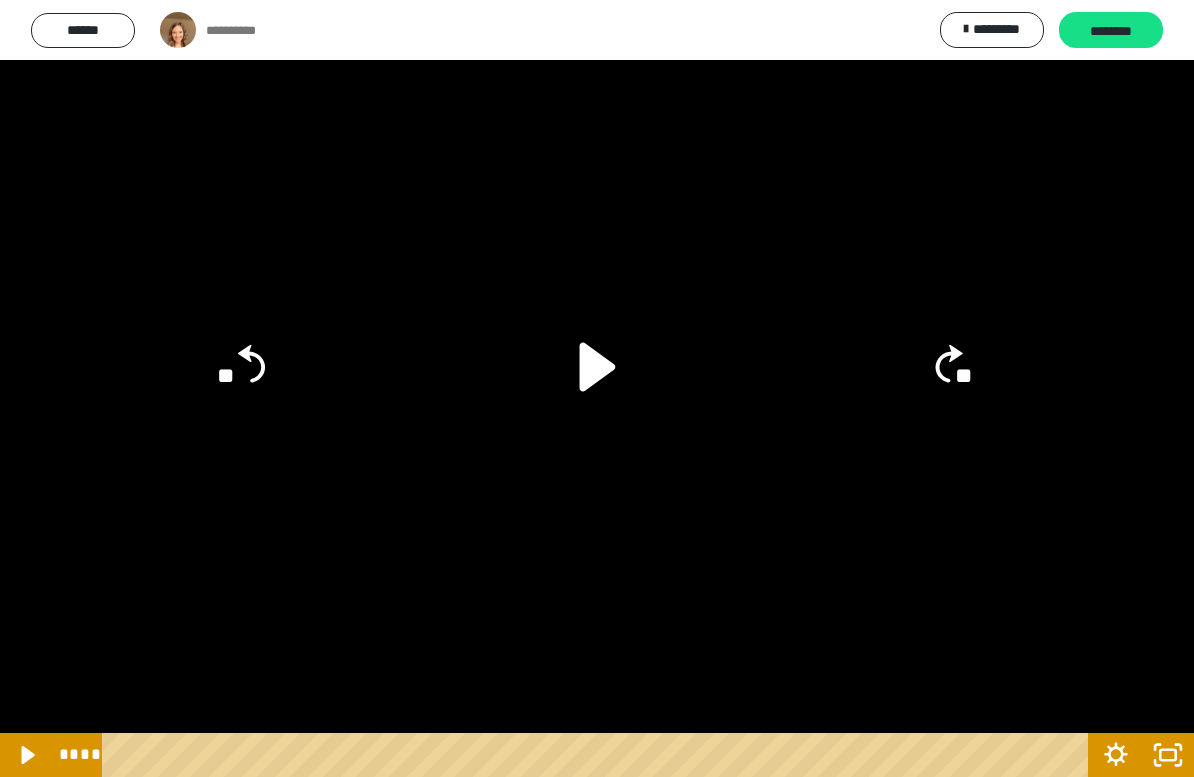 click 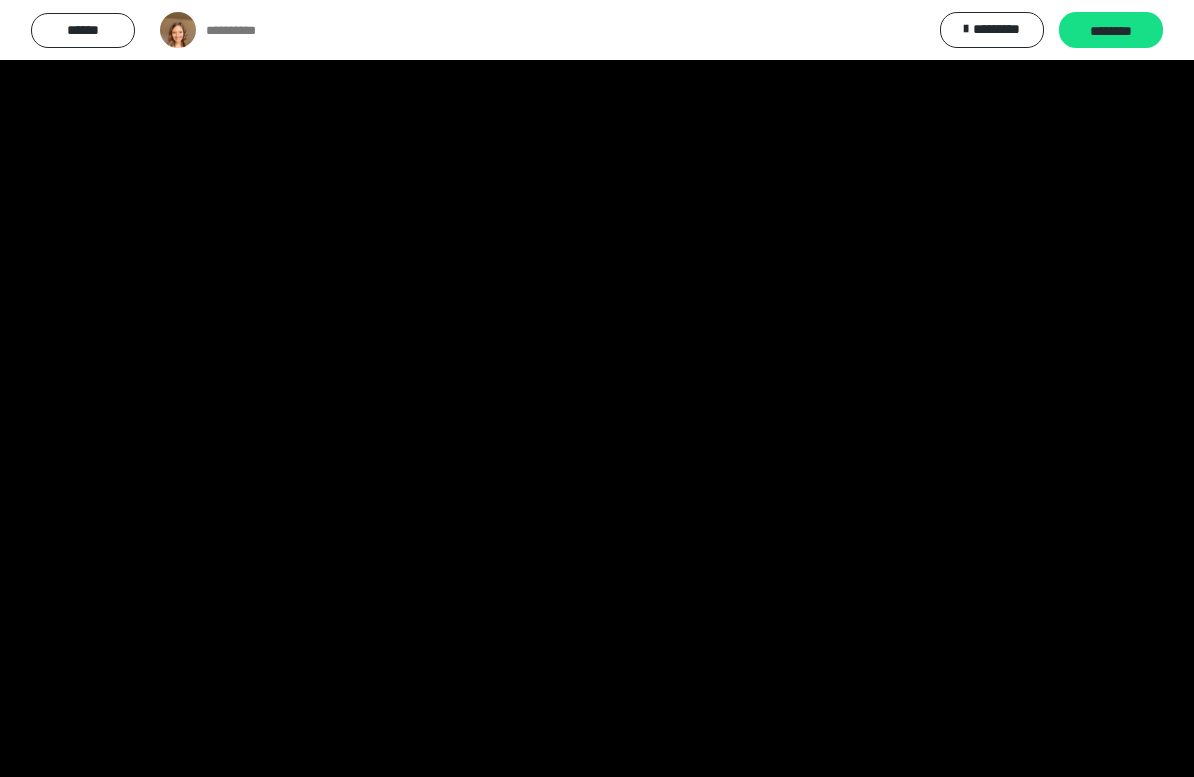 click at bounding box center [597, 388] 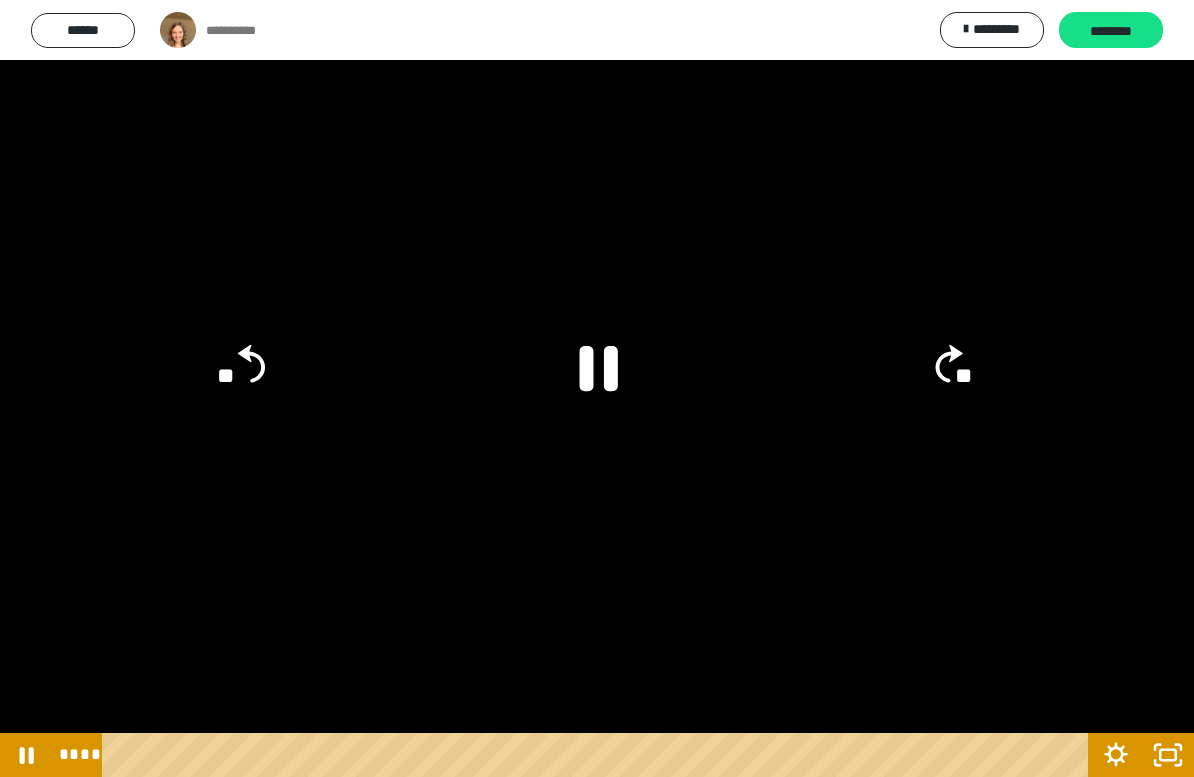 click on "**" 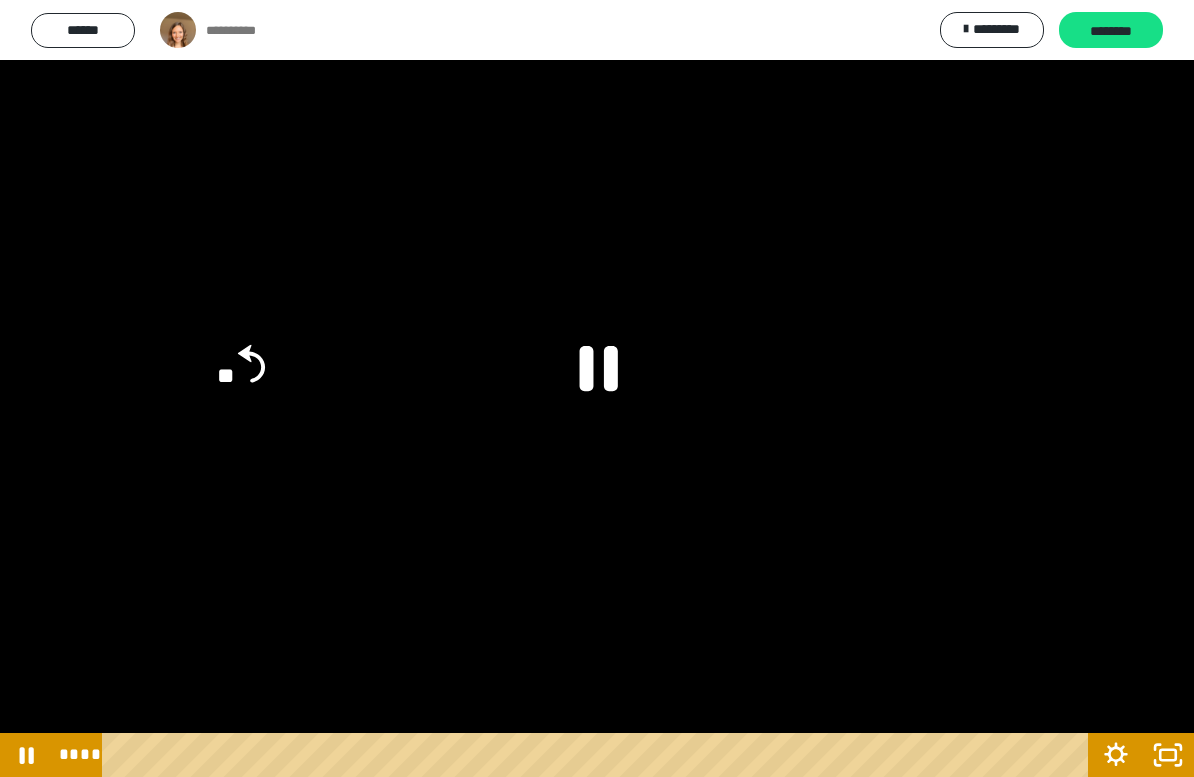 click on "**" 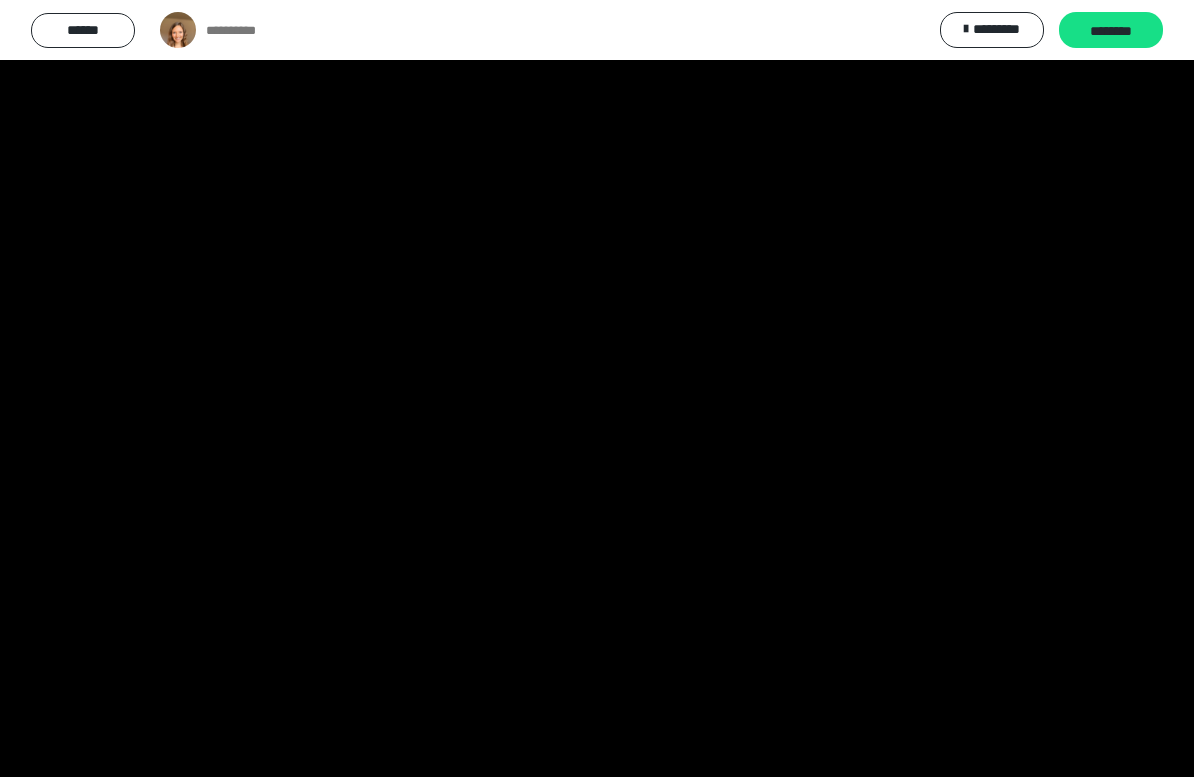 click at bounding box center [597, 388] 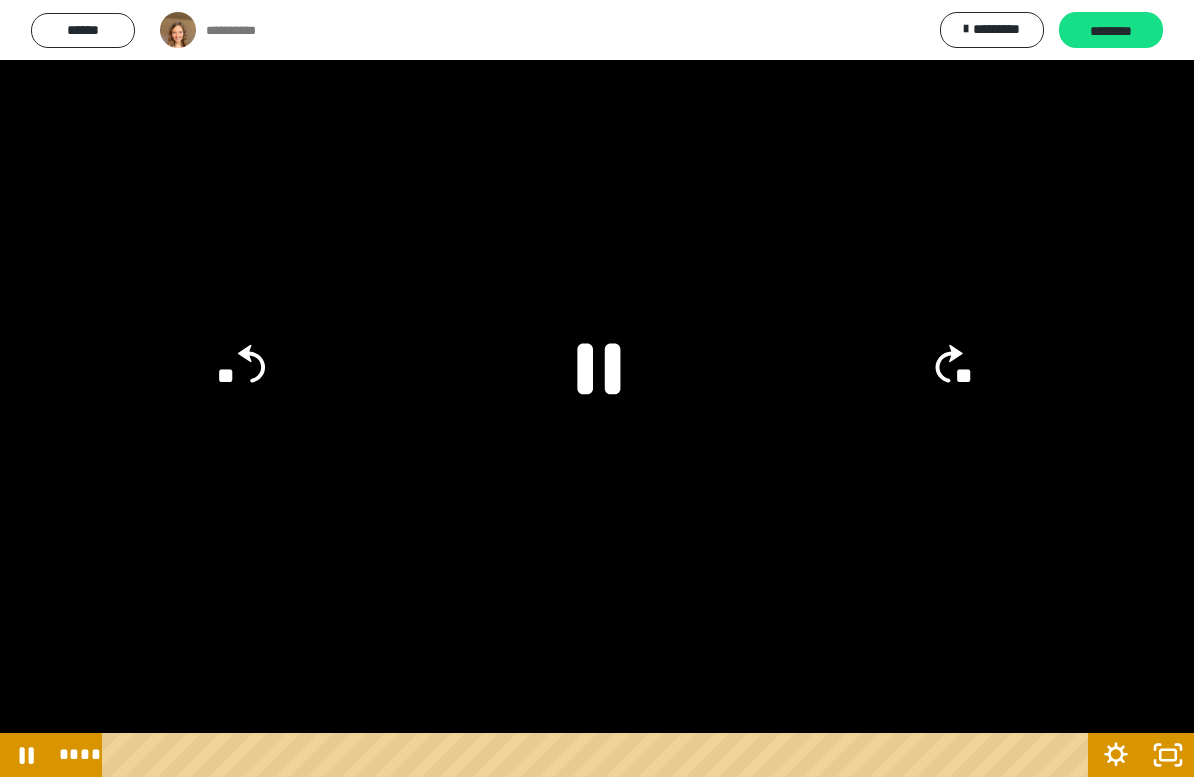 click 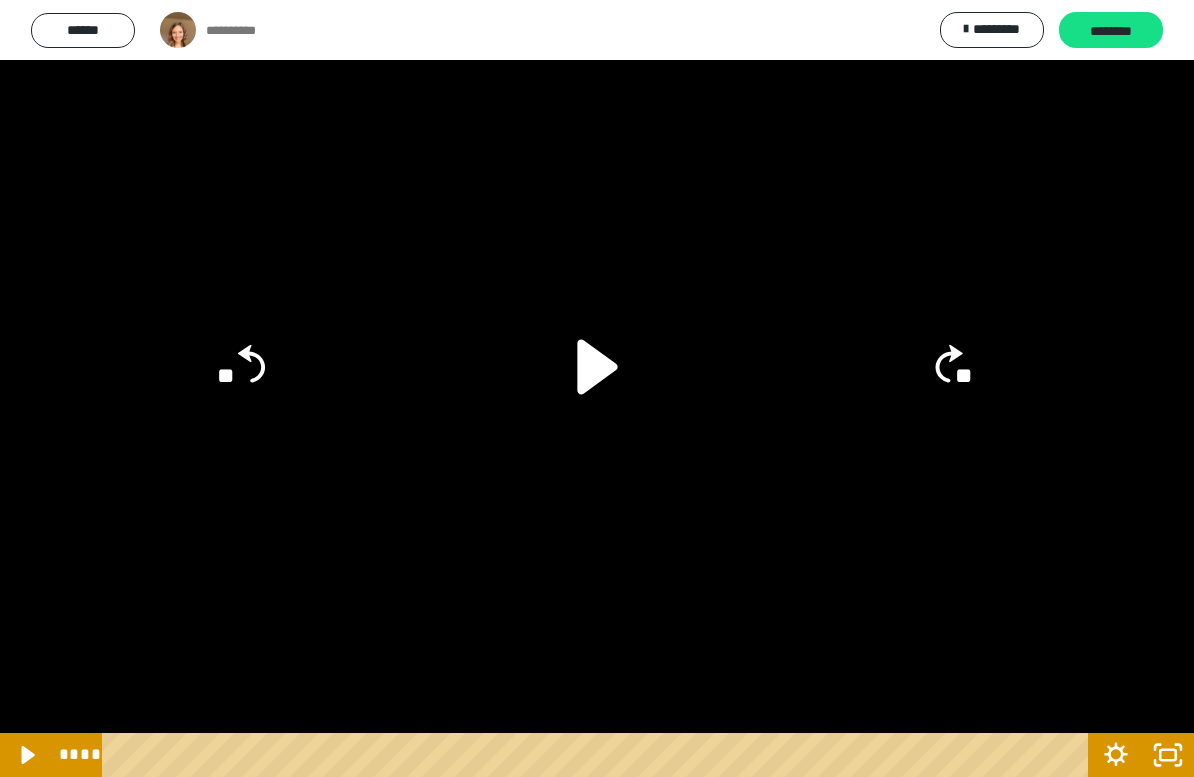 click 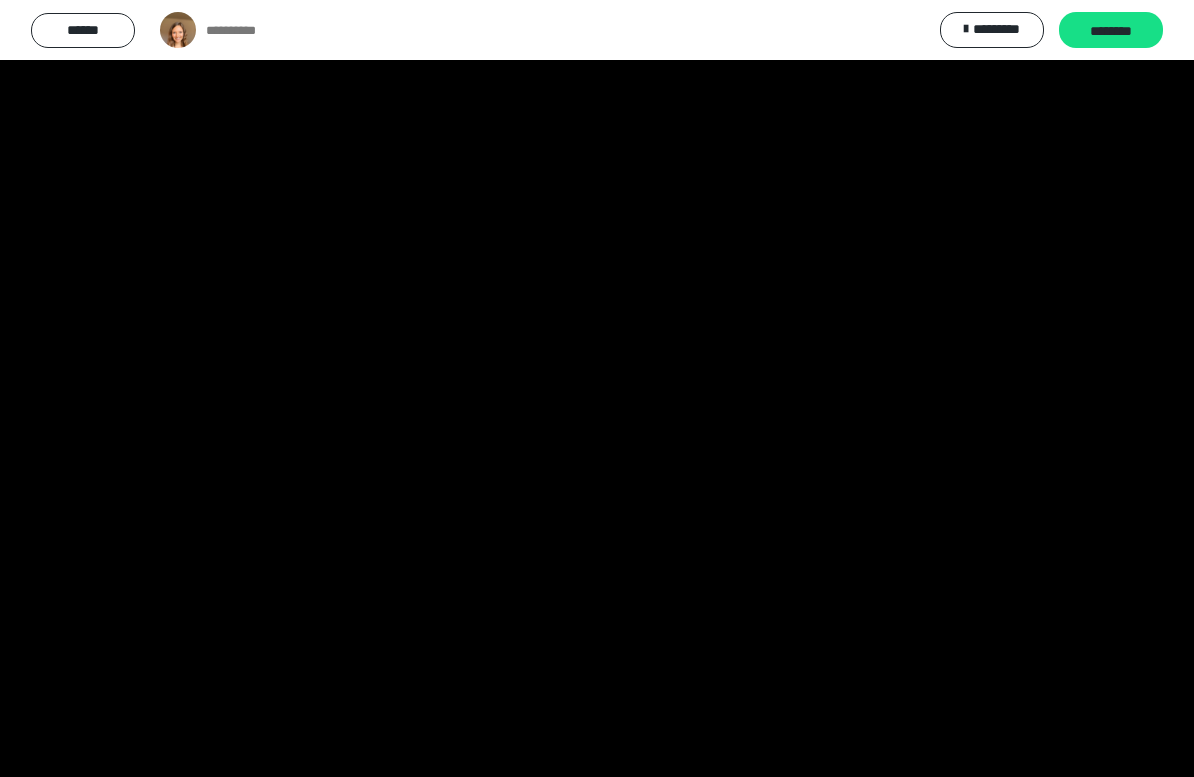 click at bounding box center [597, 388] 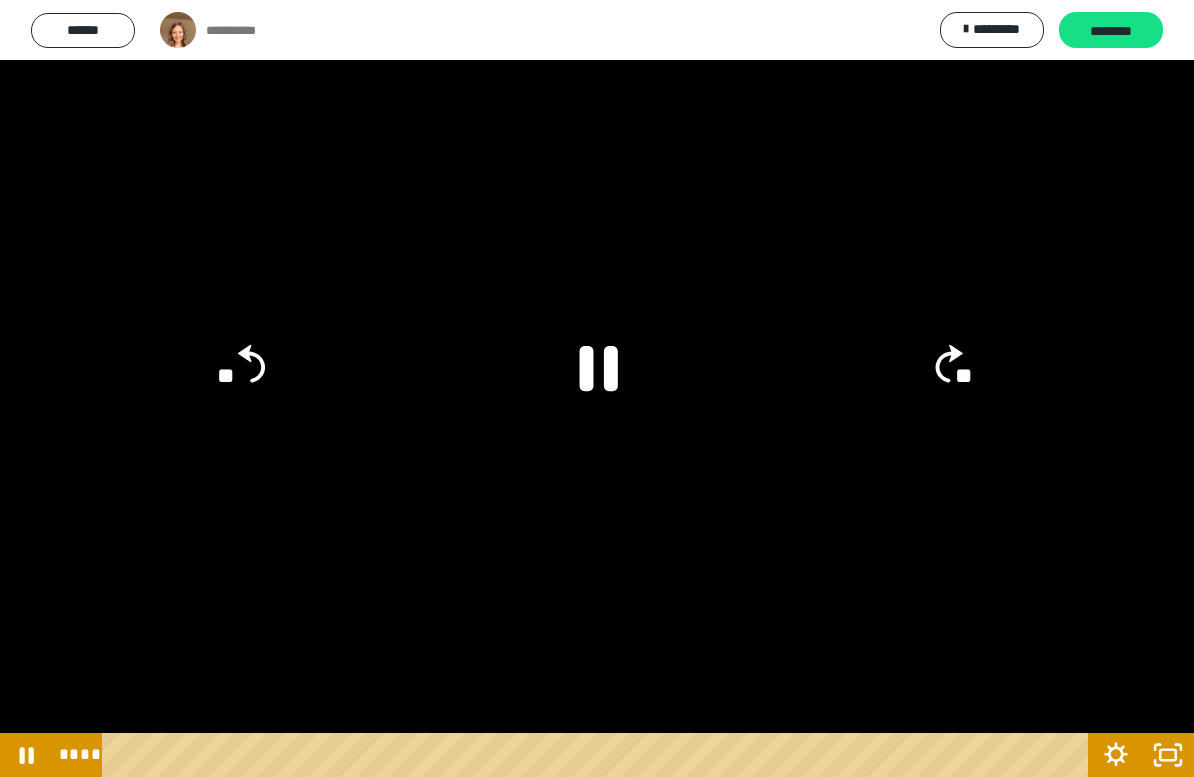 click 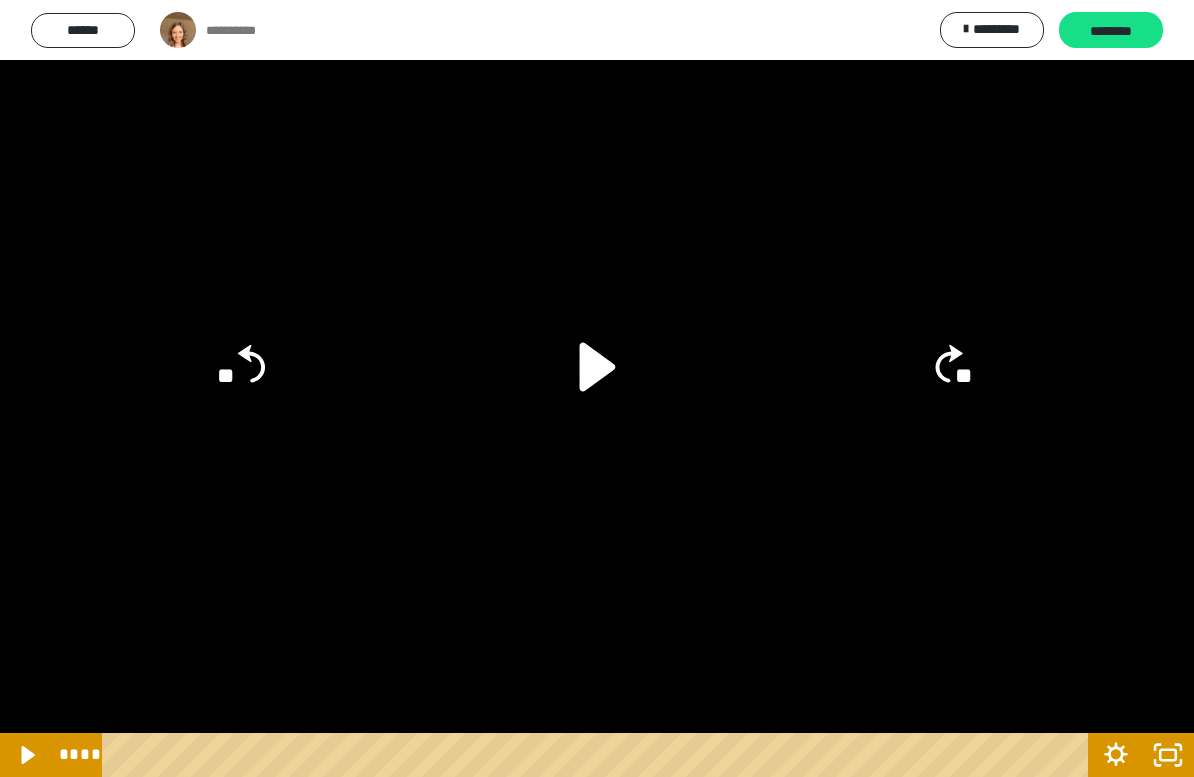 click 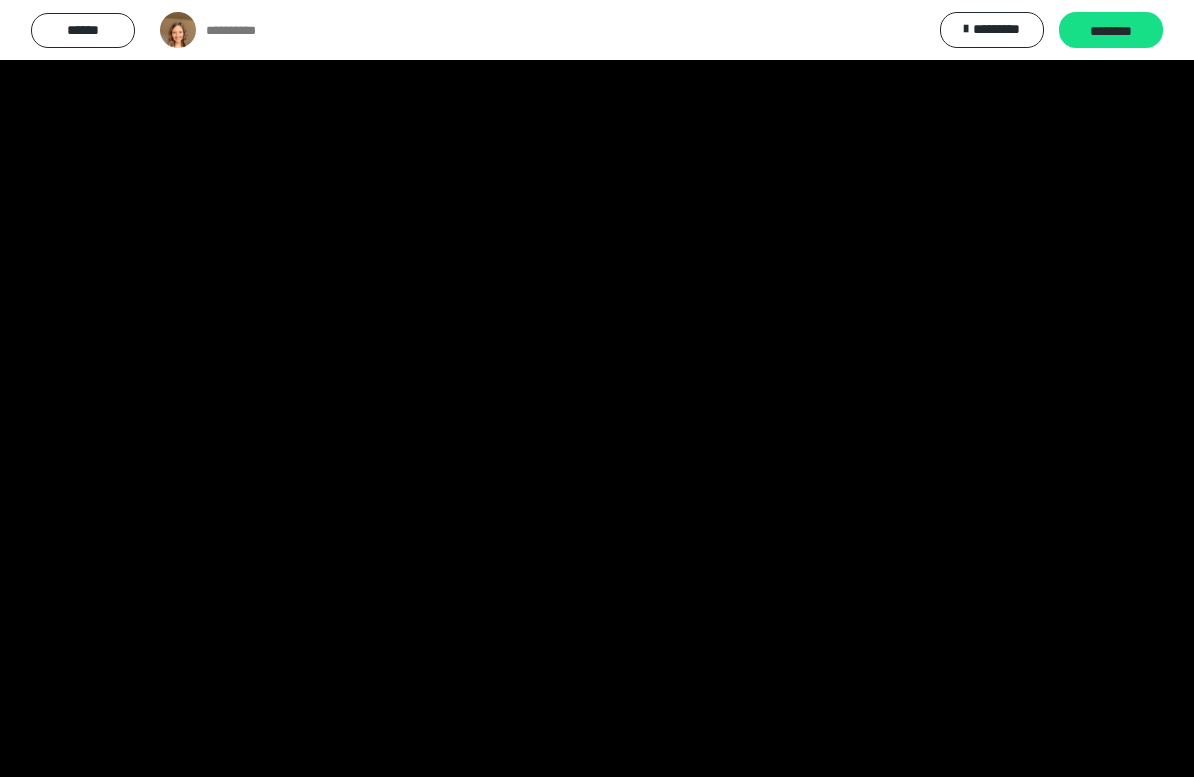 click at bounding box center (597, 388) 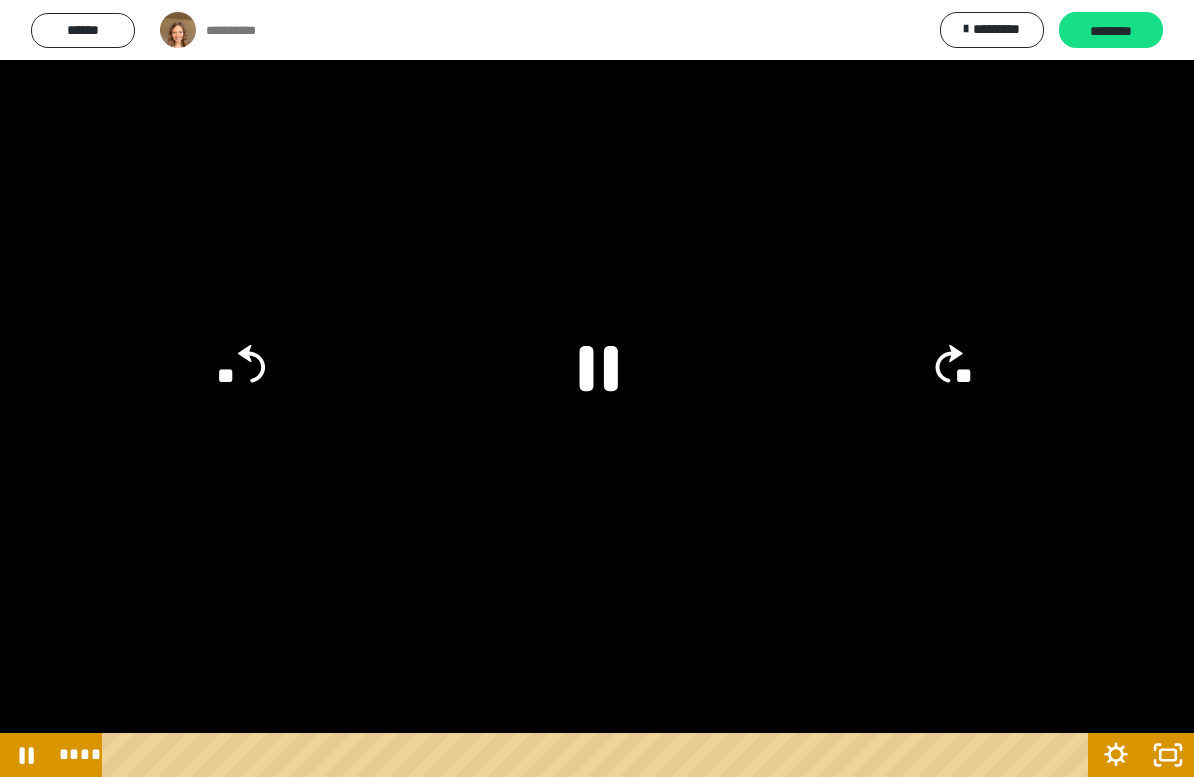 click on "**" 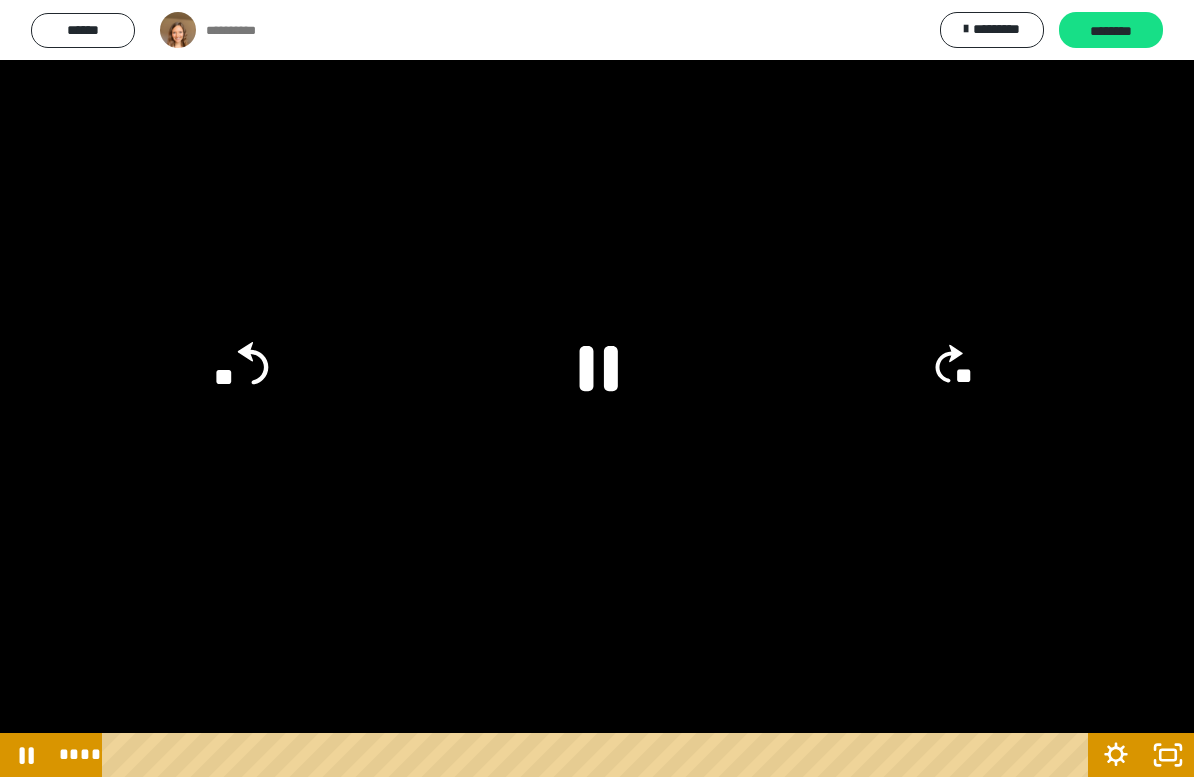 click on "**" 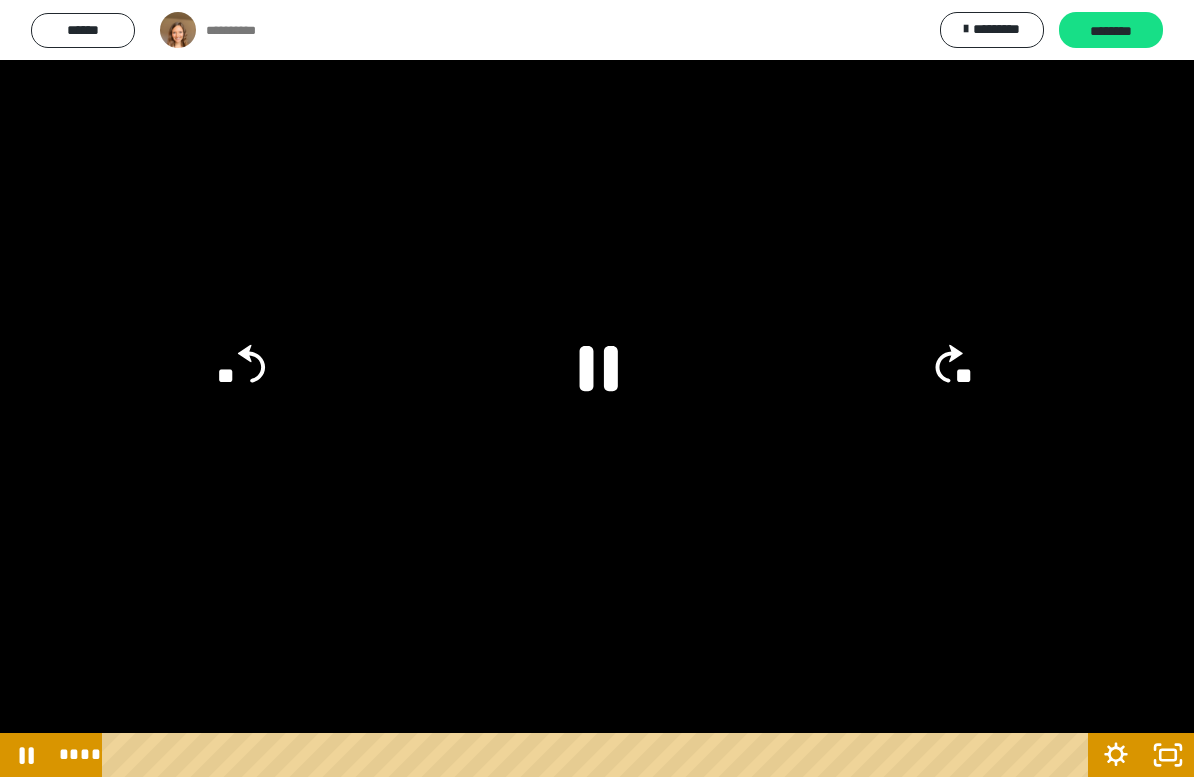 click on "**" 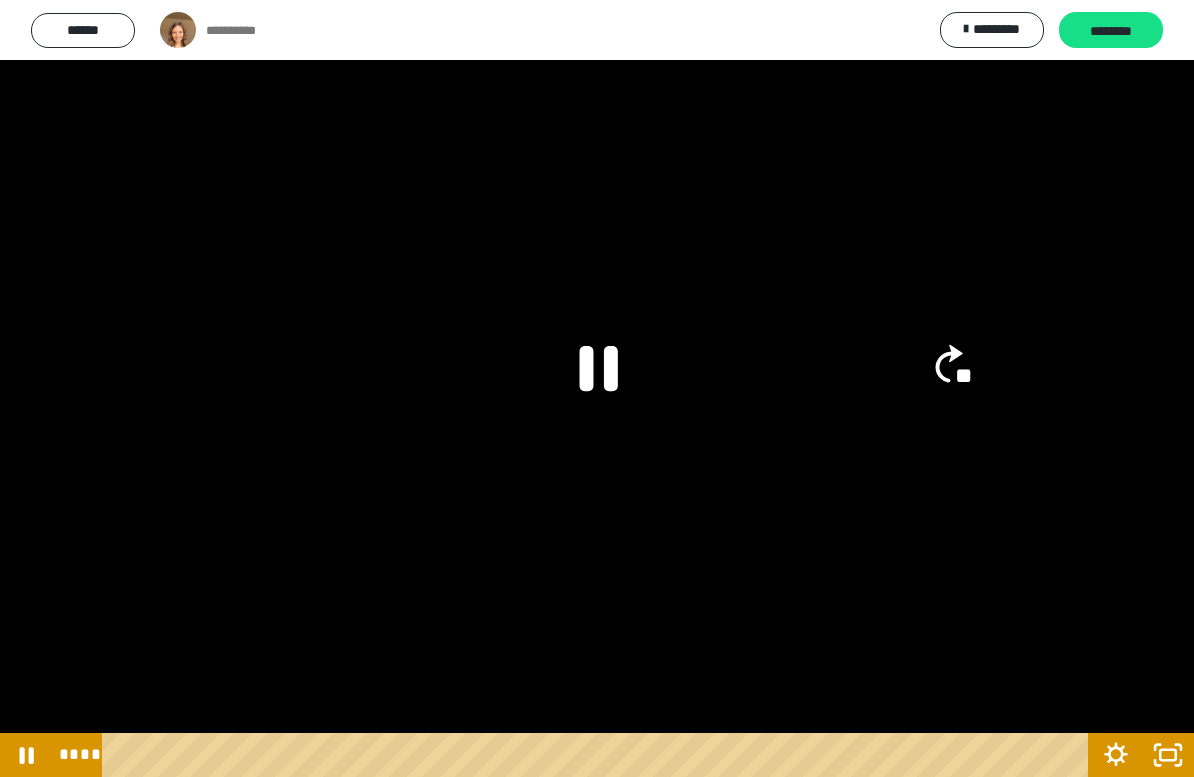 click on "**" 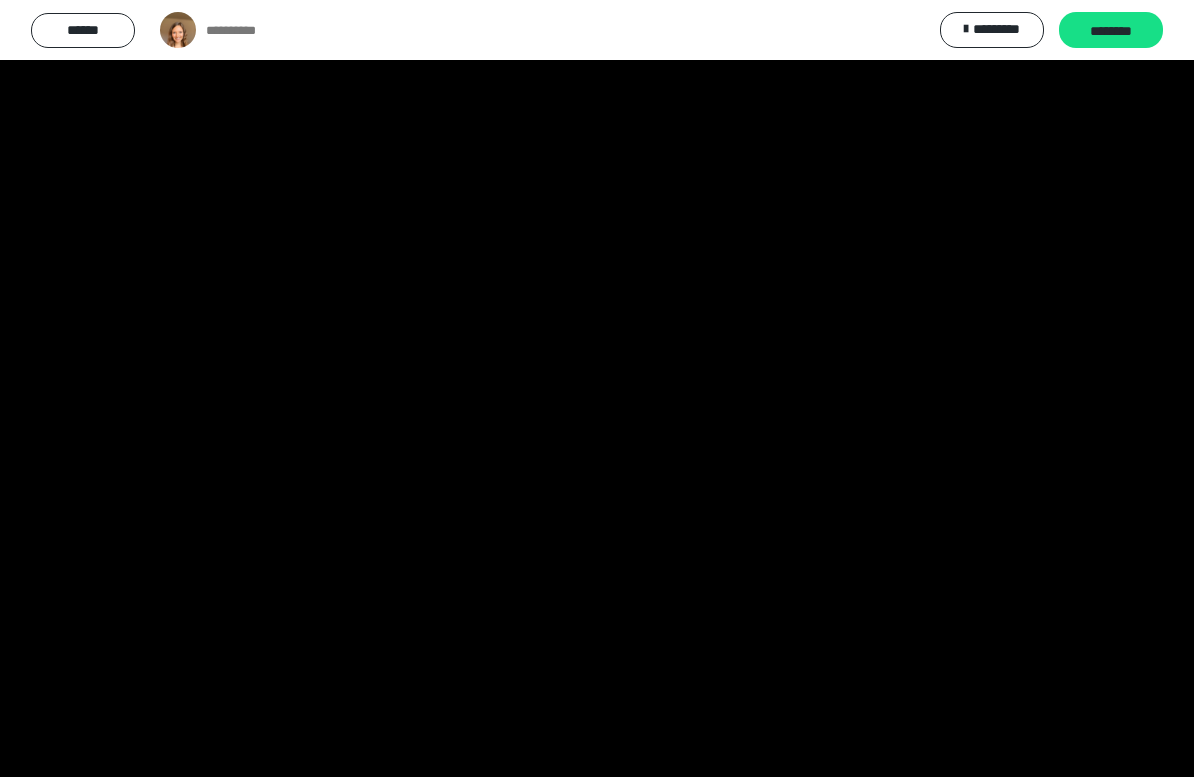 click at bounding box center (597, 388) 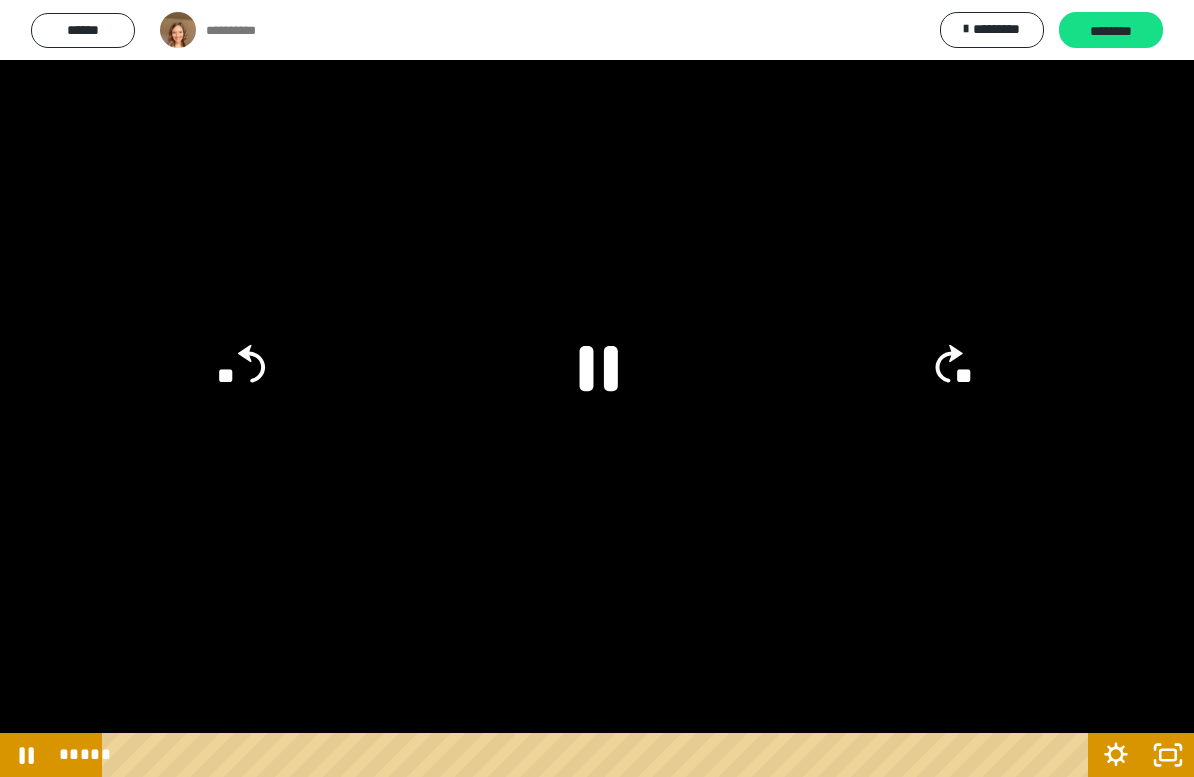 click 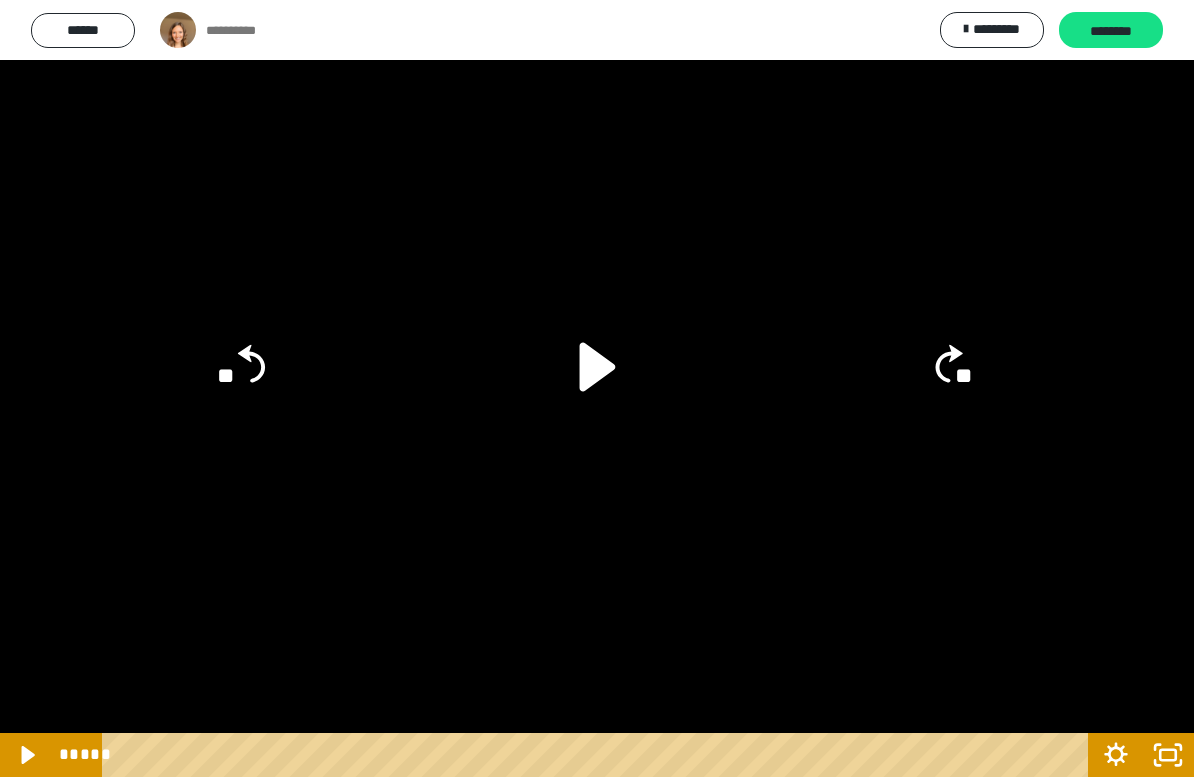 click 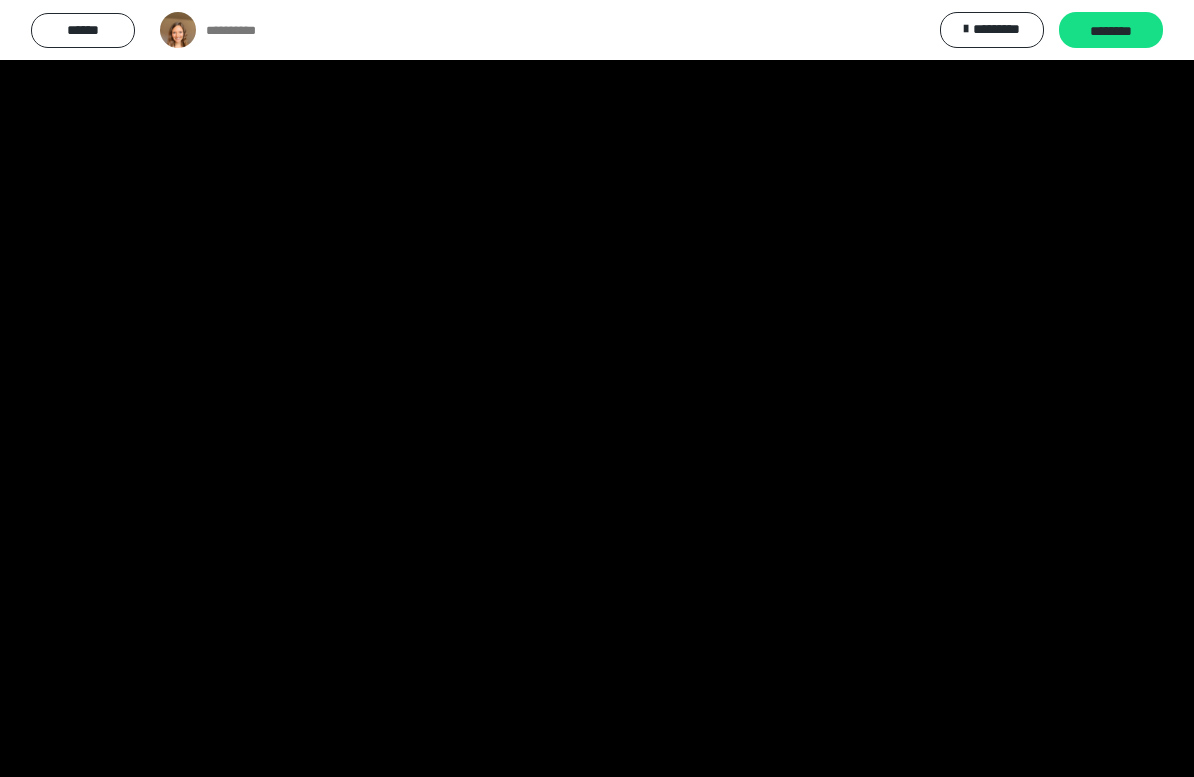 click at bounding box center [597, 388] 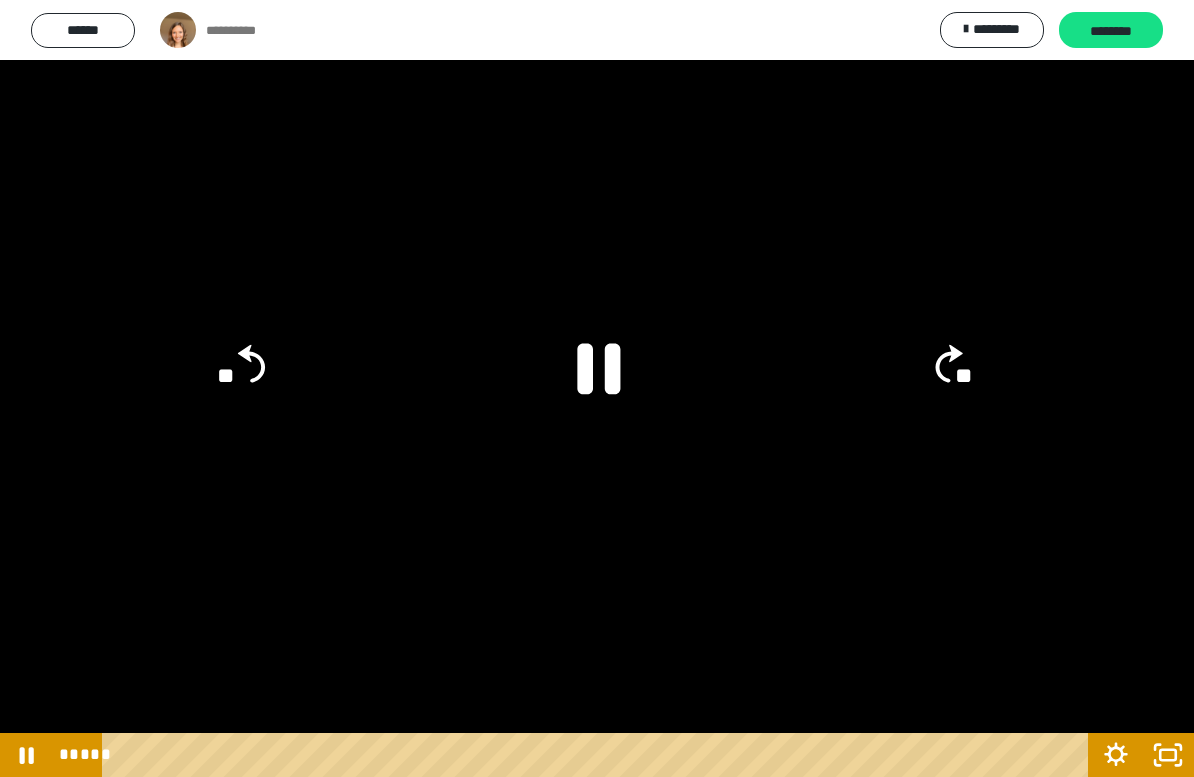 click 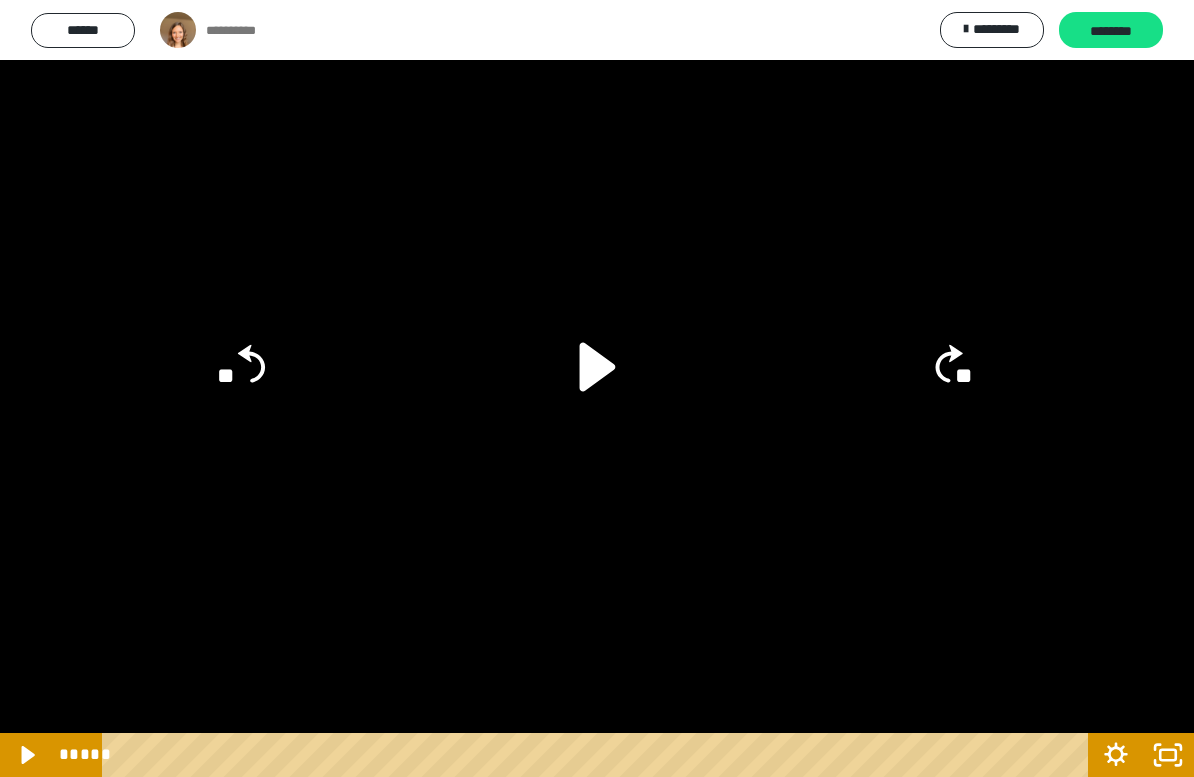 click 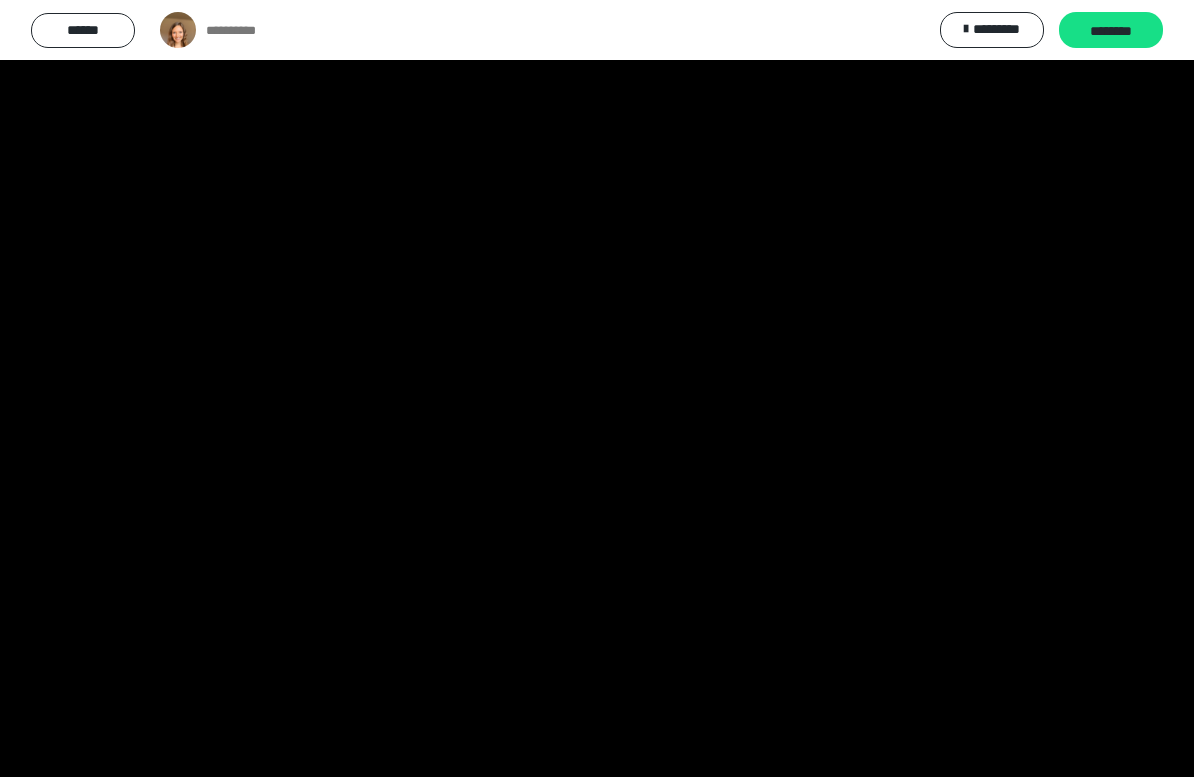 click at bounding box center [597, 388] 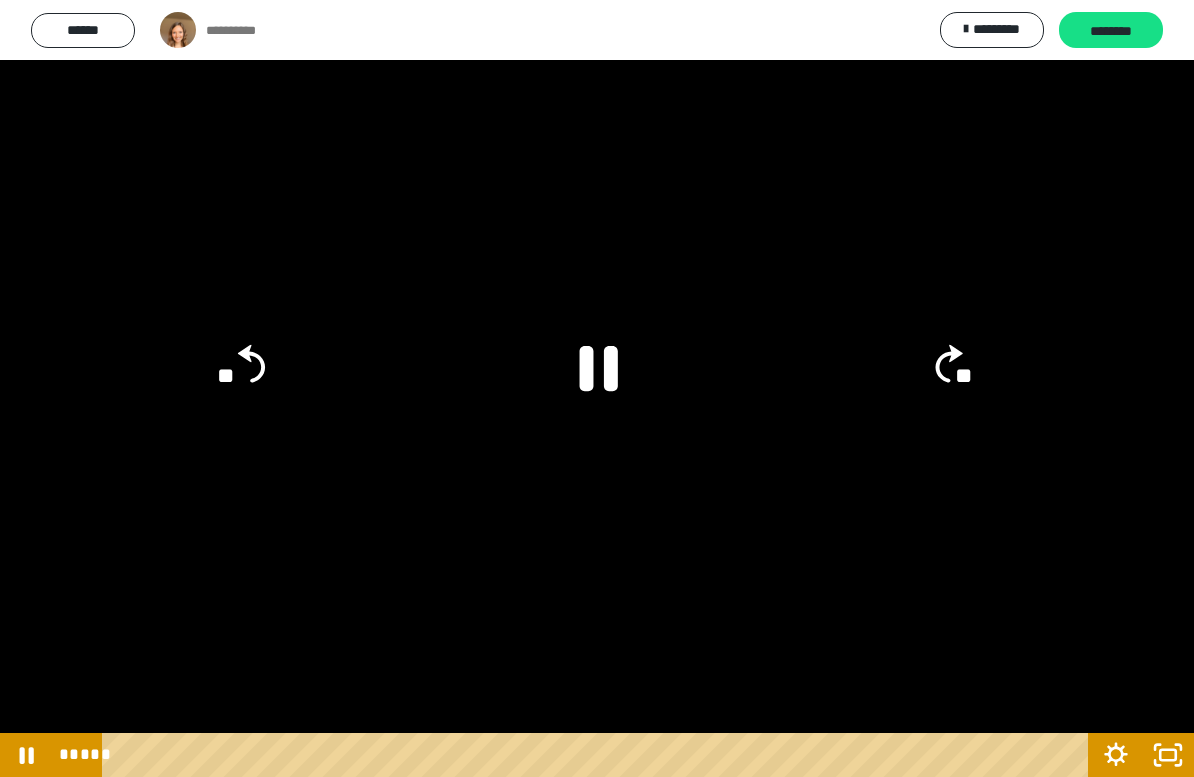 click on "**" 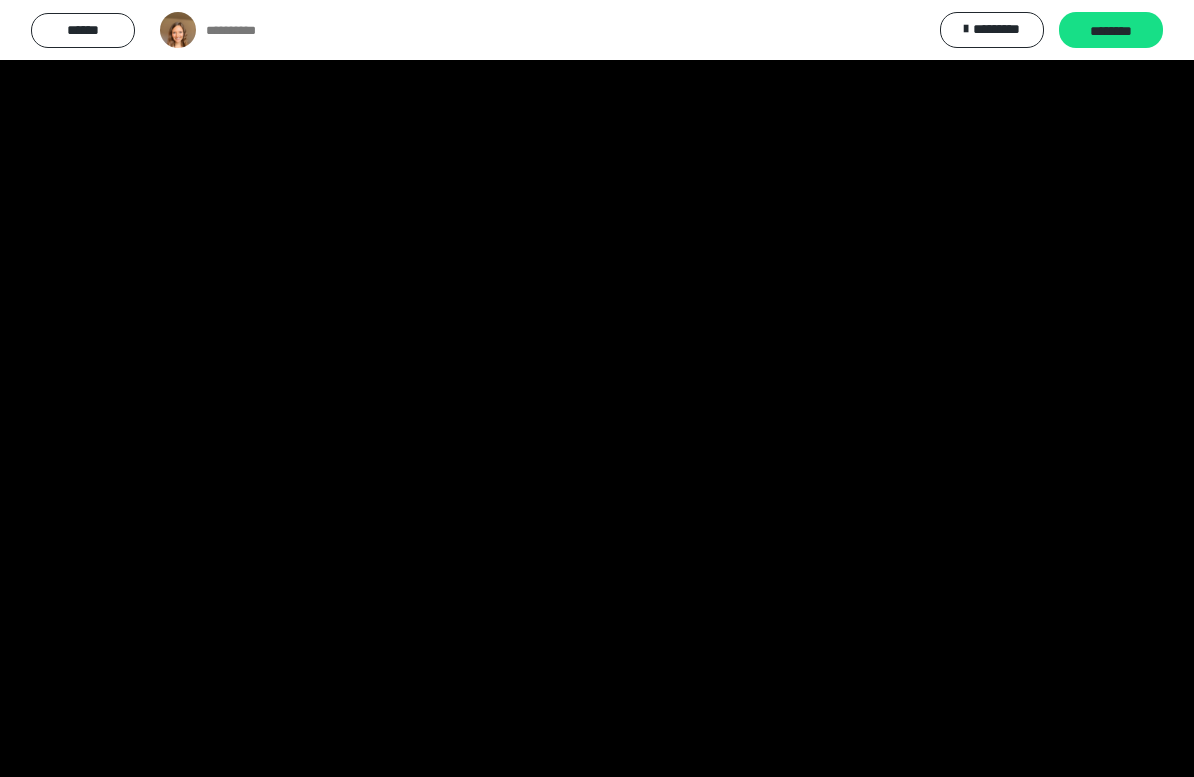 click at bounding box center [597, 388] 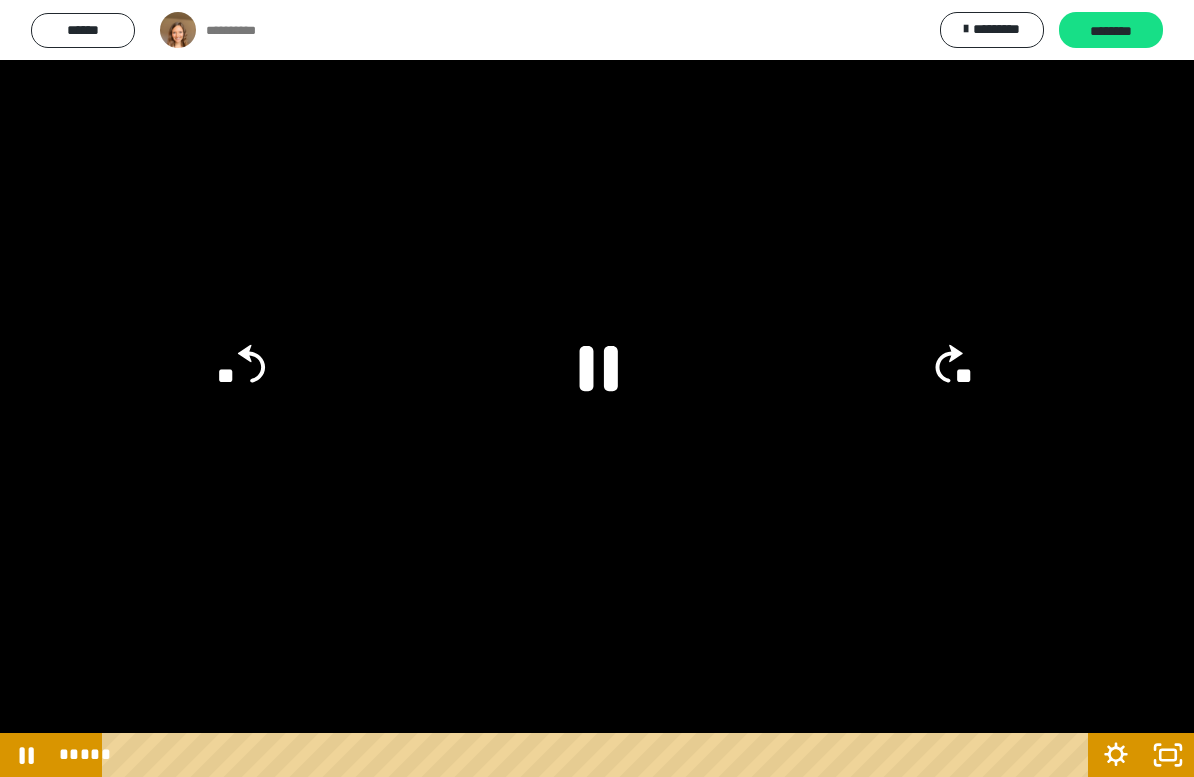 click on "**" 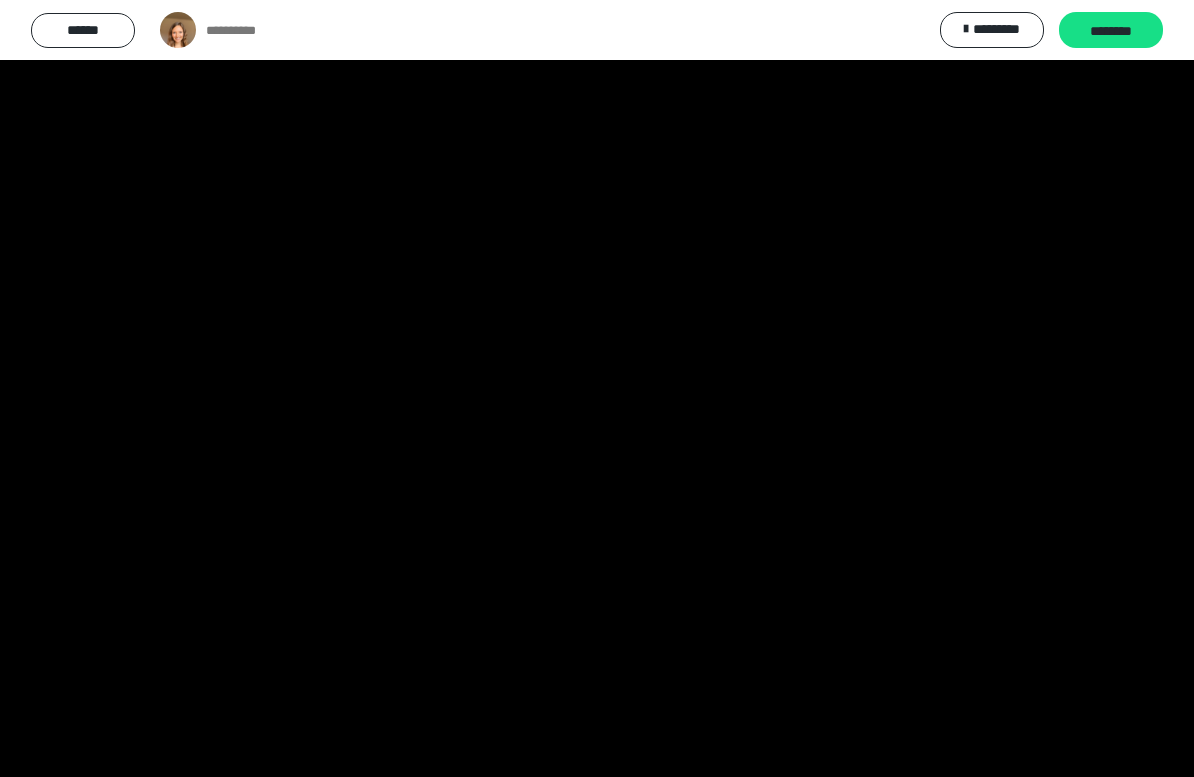 click at bounding box center [597, 388] 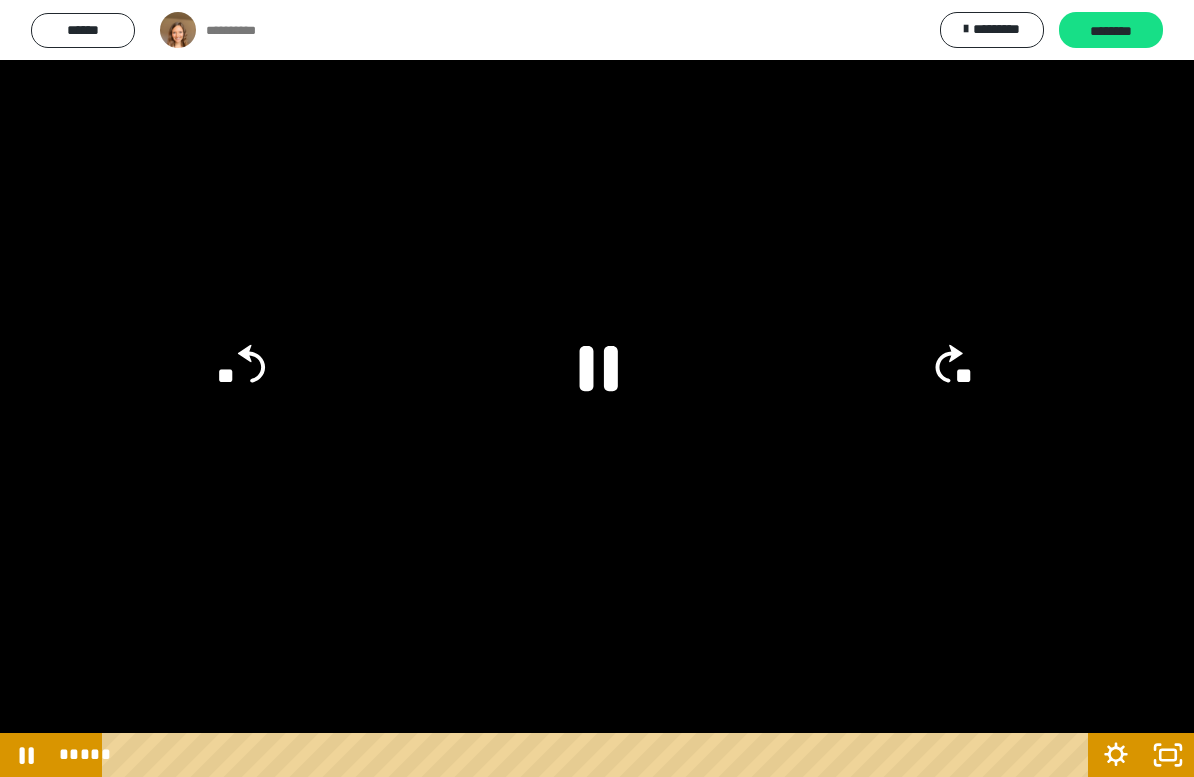 click on "**" 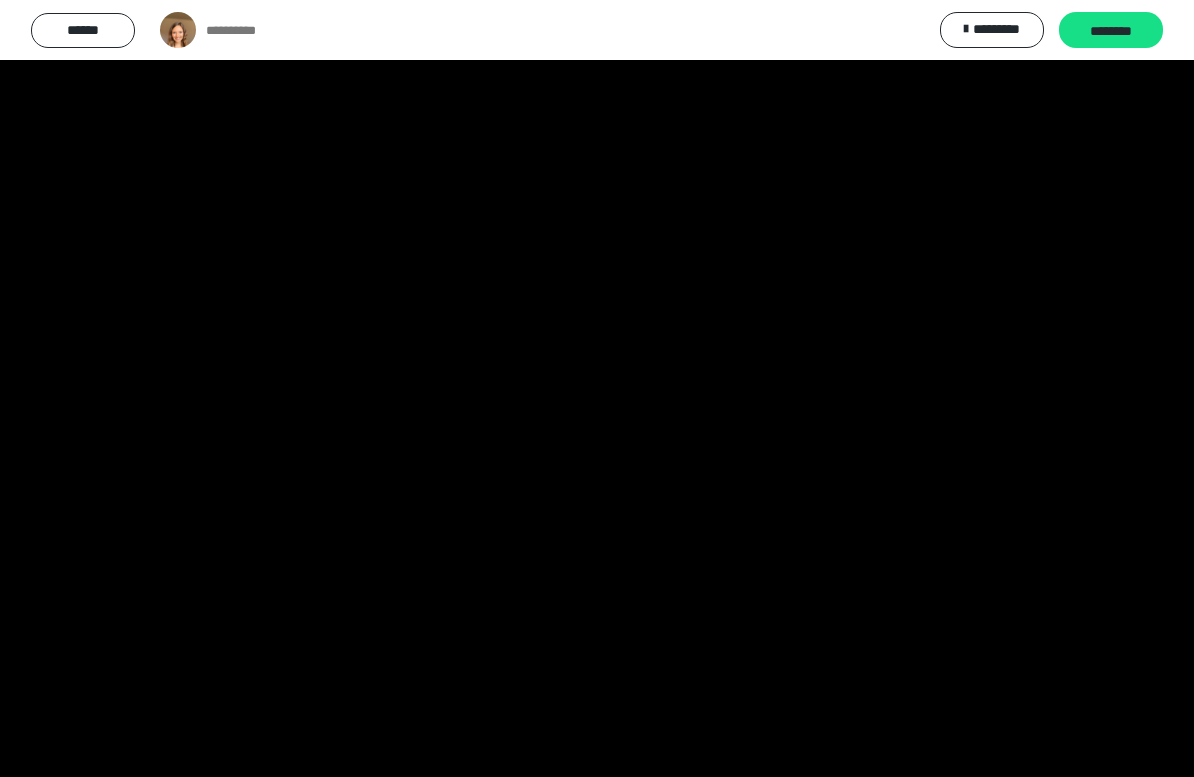 click at bounding box center (597, 388) 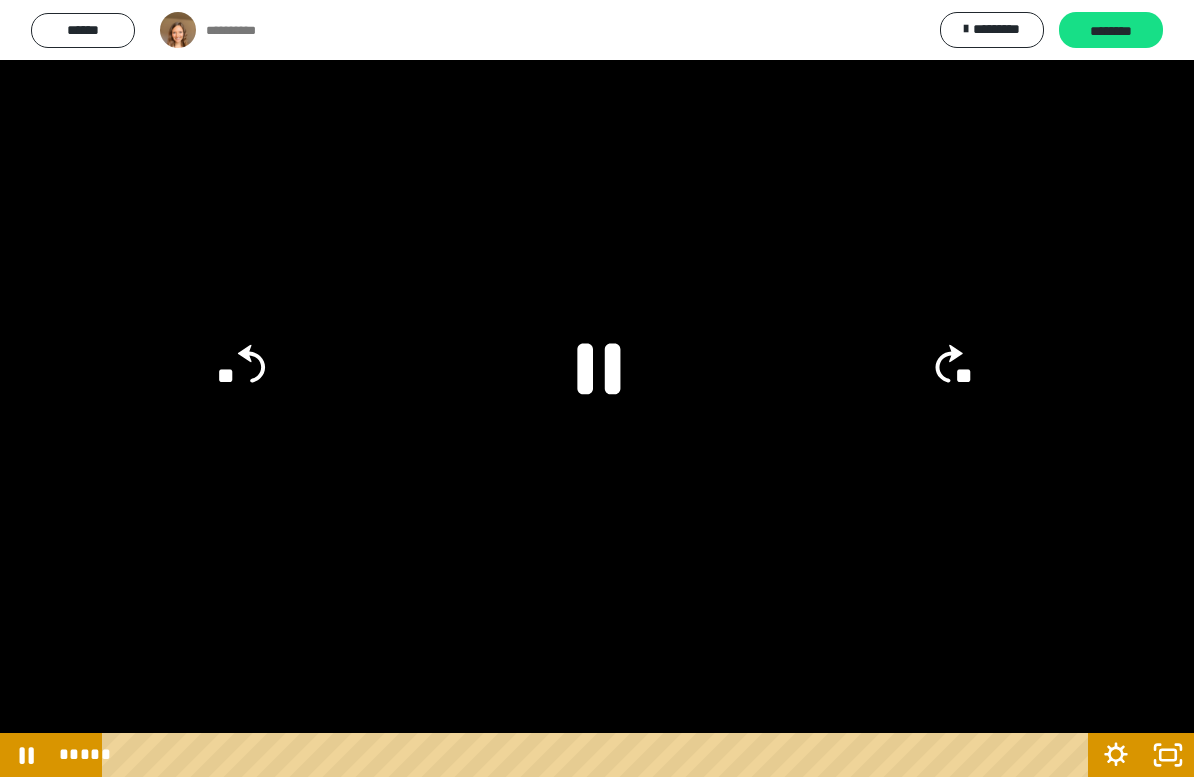 click 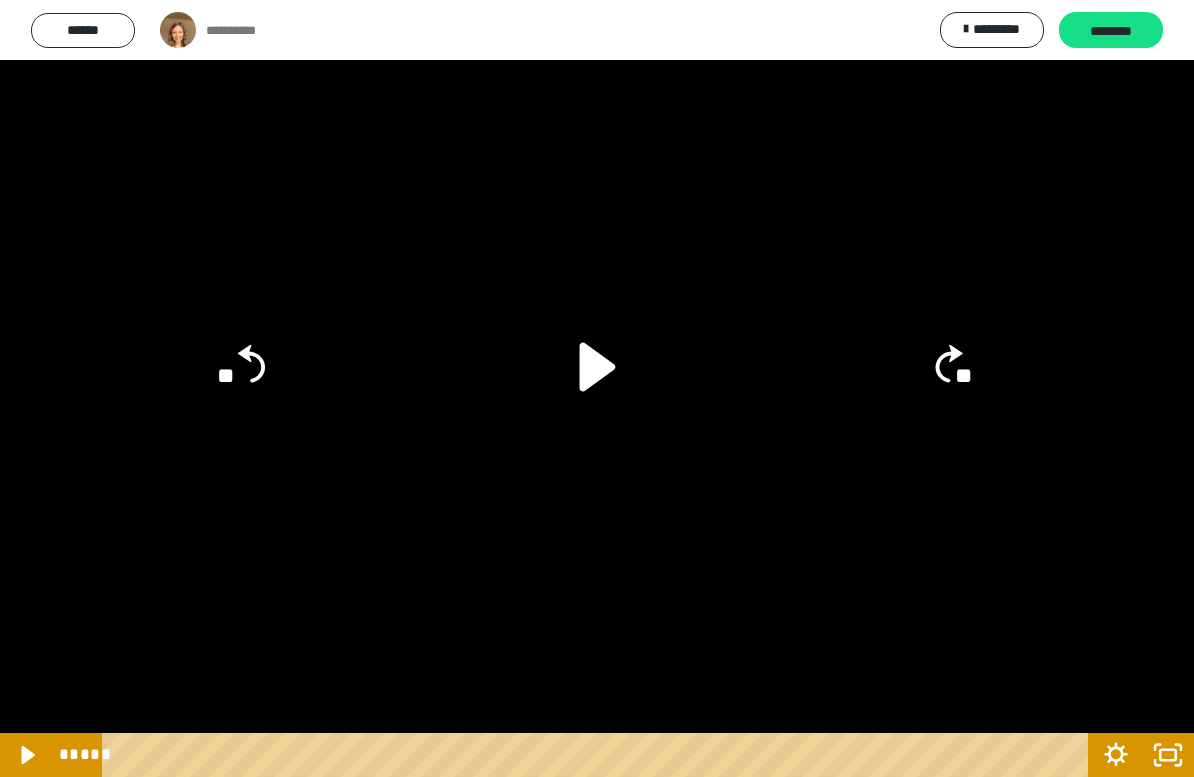 click 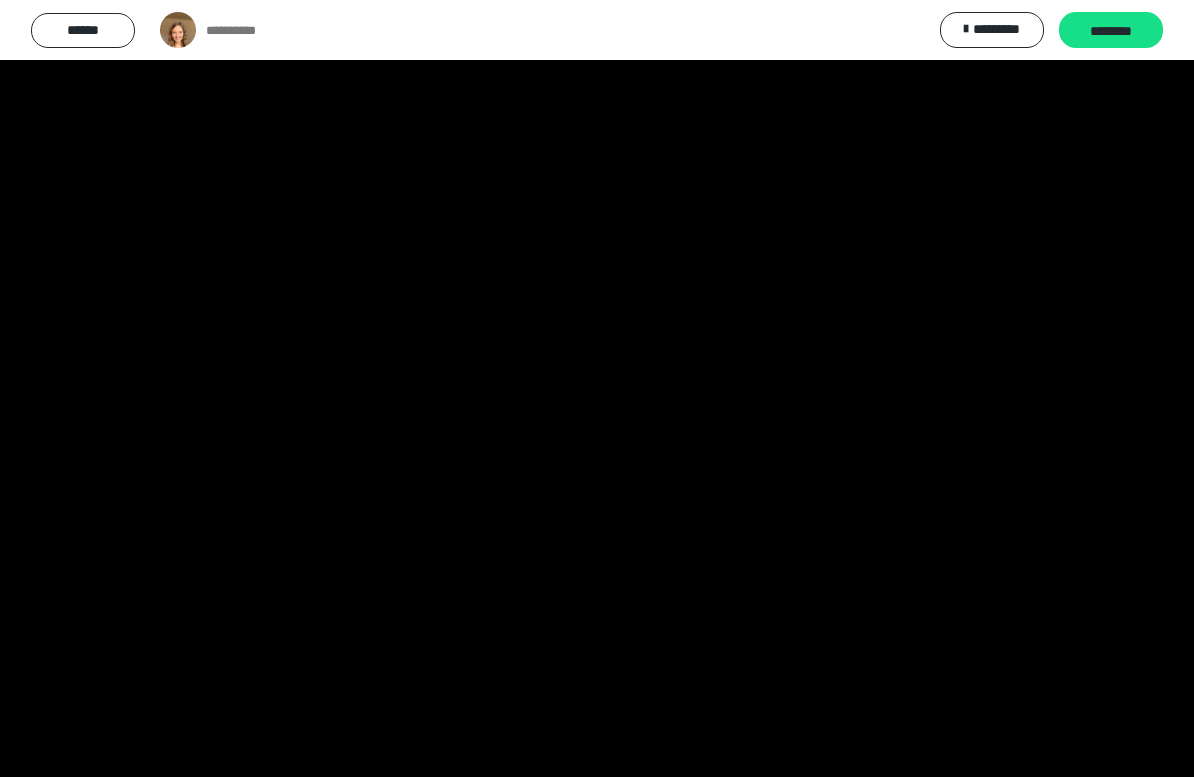 click at bounding box center [597, 388] 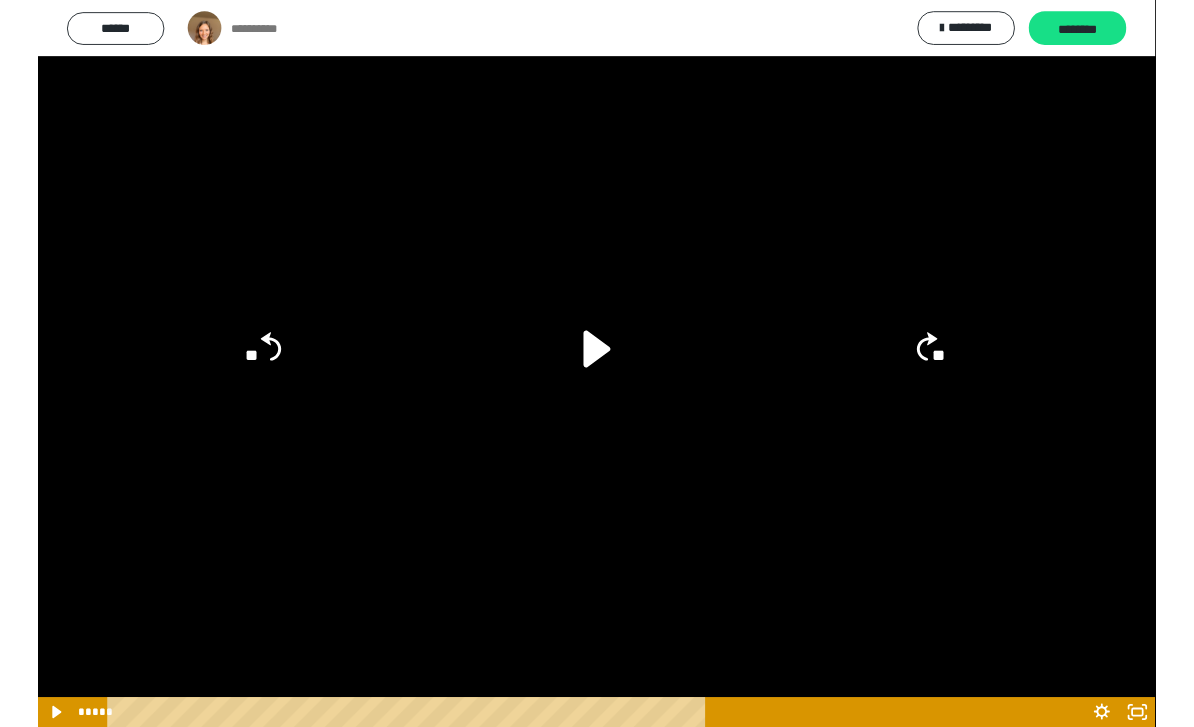 scroll, scrollTop: 49, scrollLeft: 0, axis: vertical 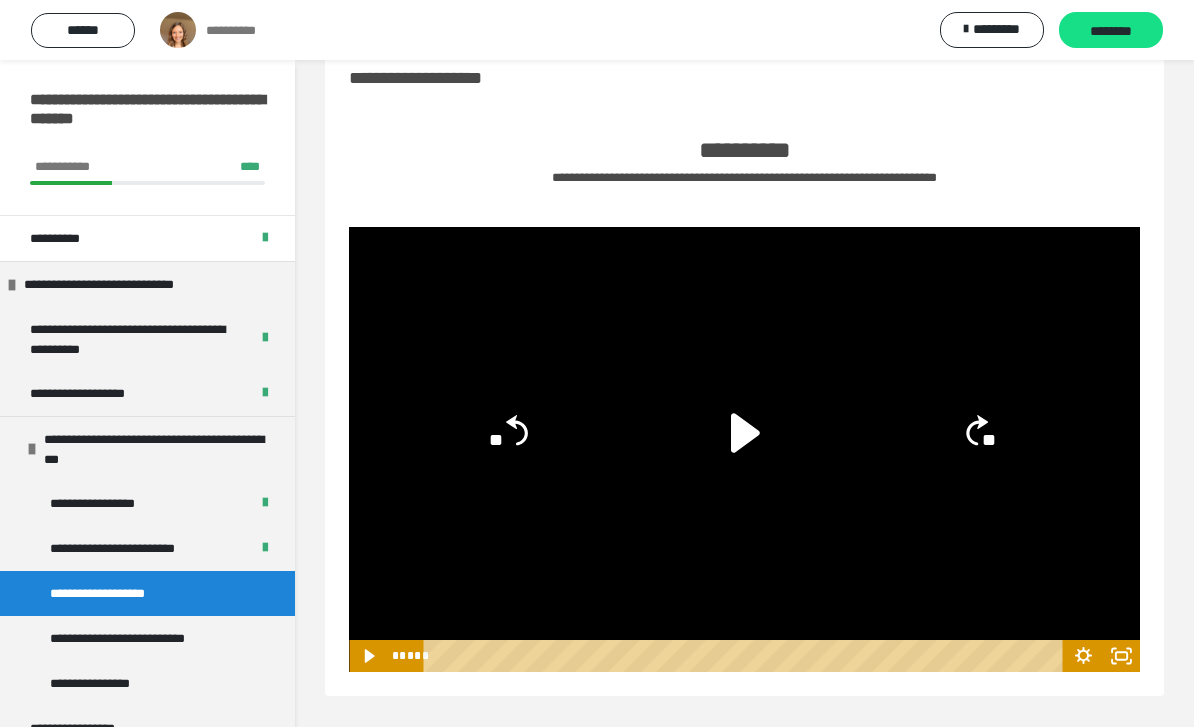 click on "********" at bounding box center (1111, 31) 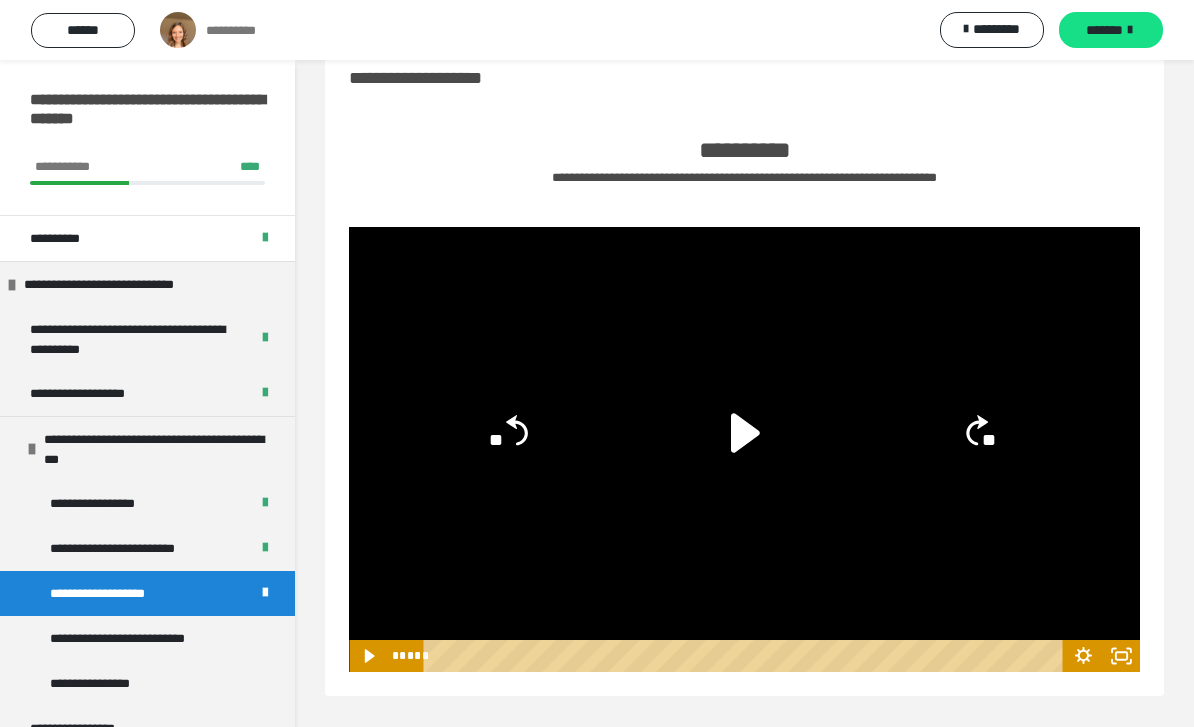 click on "*******" at bounding box center (1104, 30) 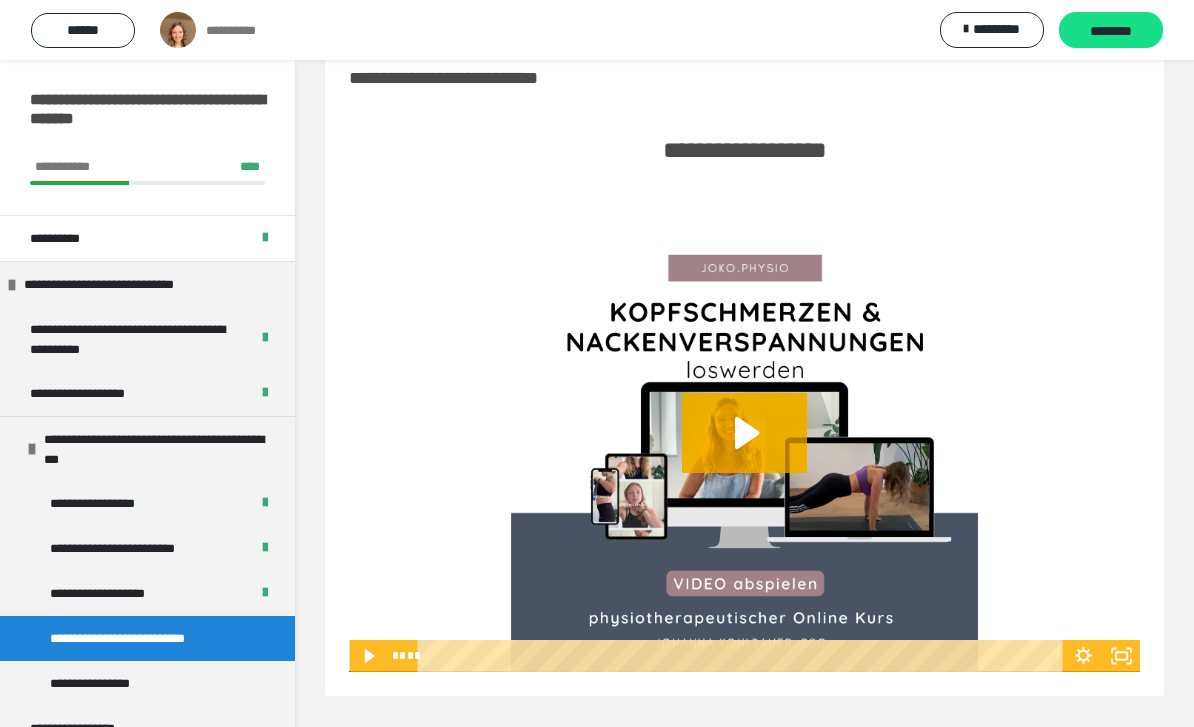 click 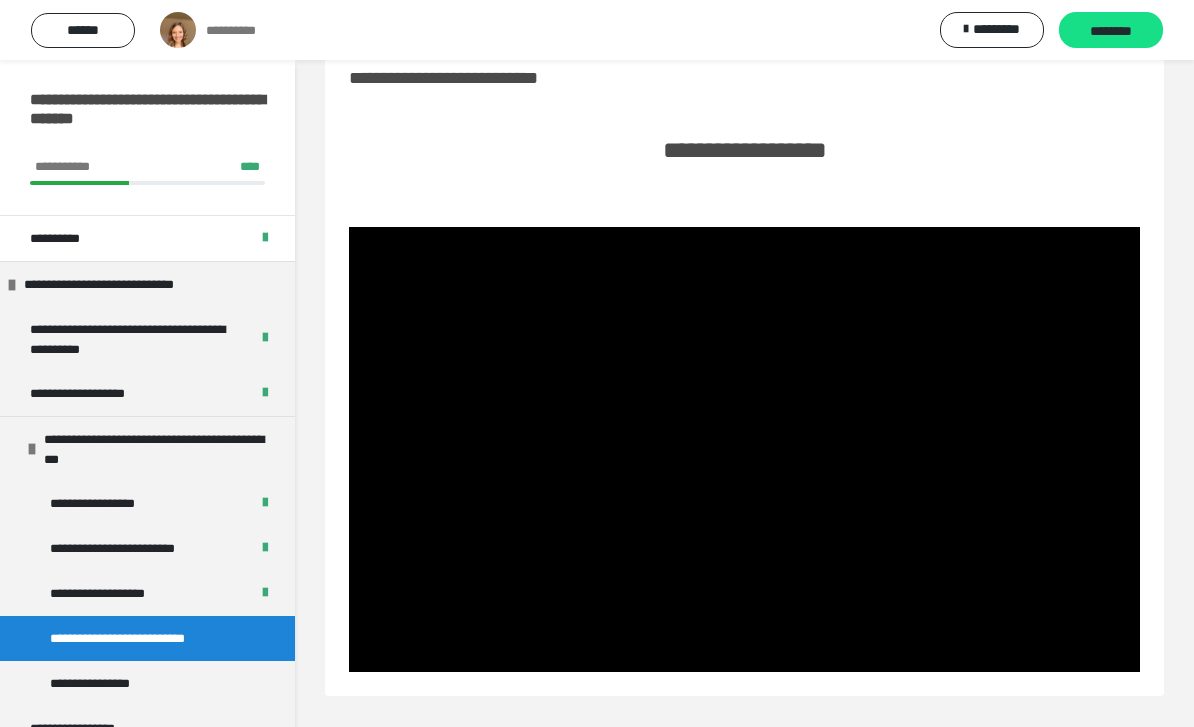 click at bounding box center [744, 449] 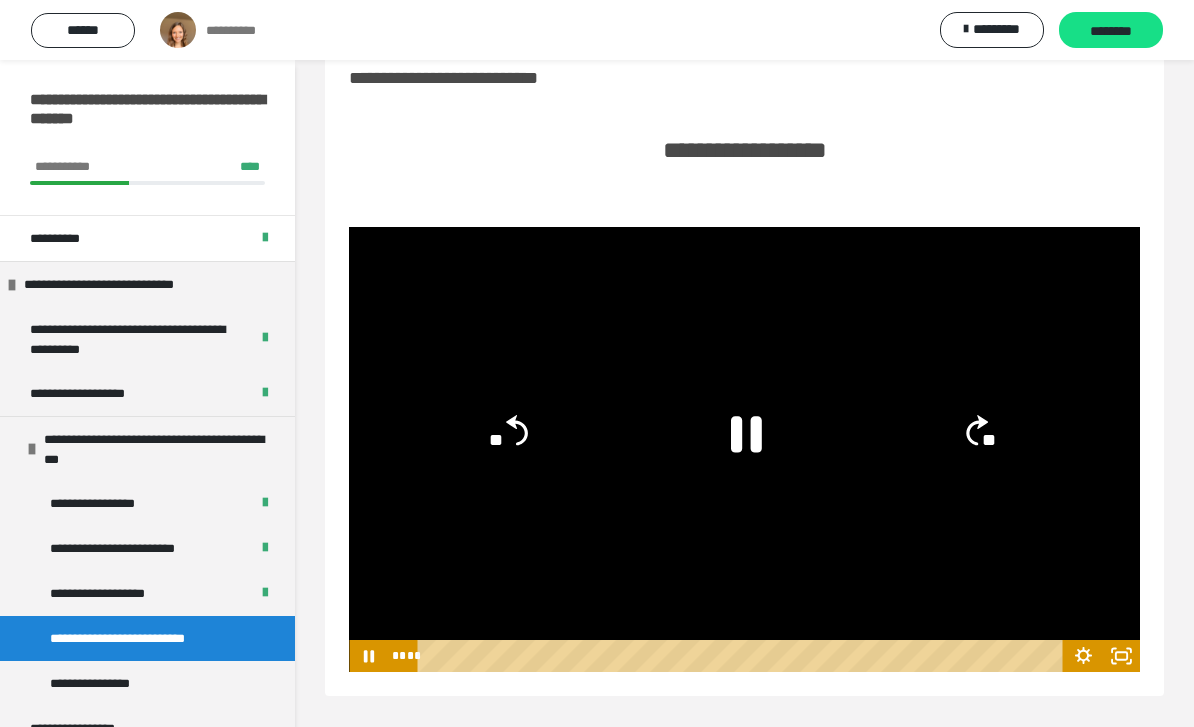 click 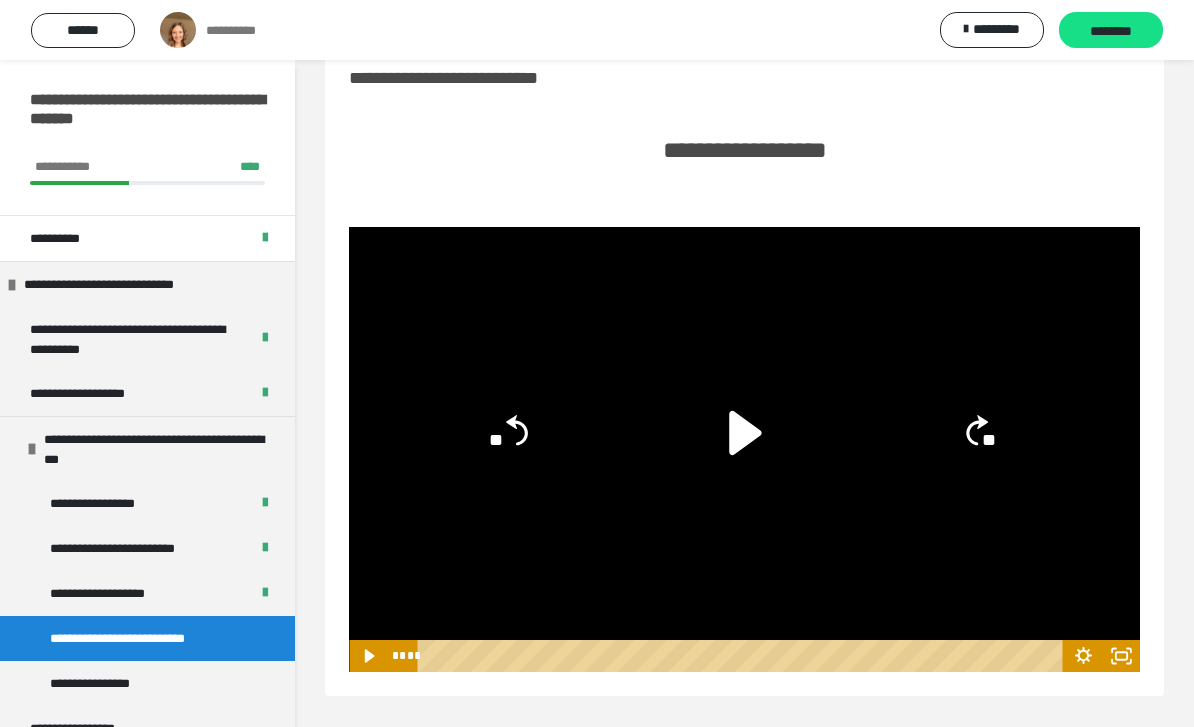 click 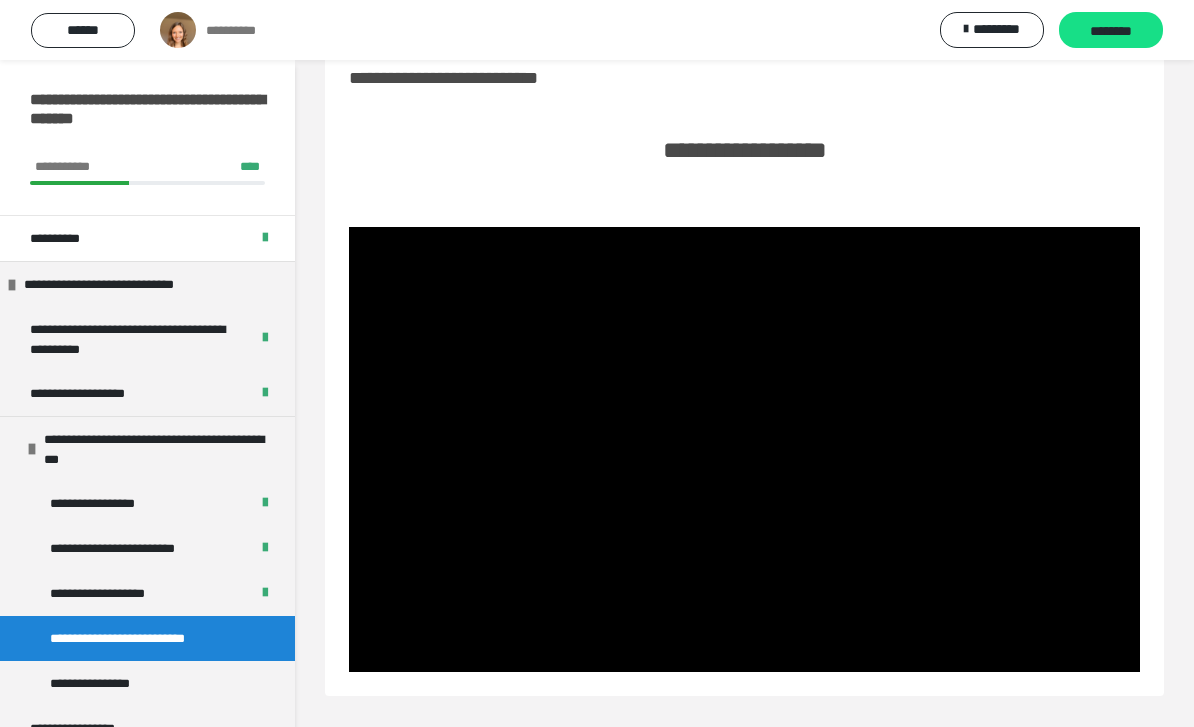 click at bounding box center [744, 449] 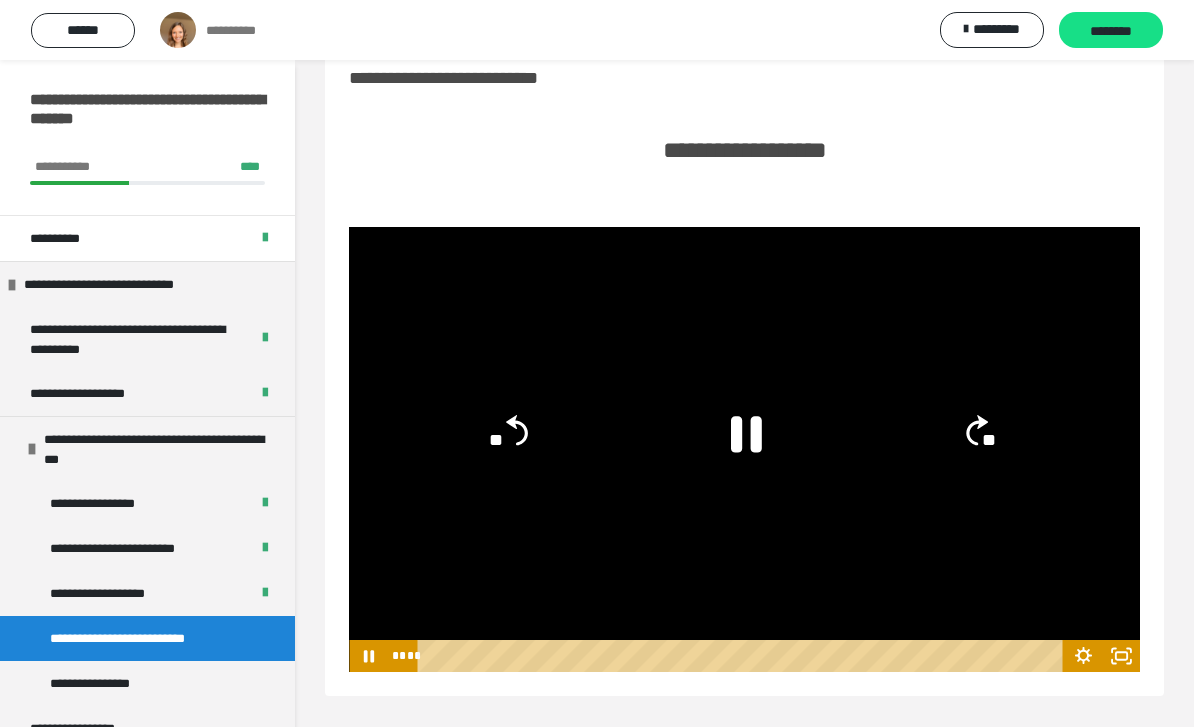 click 